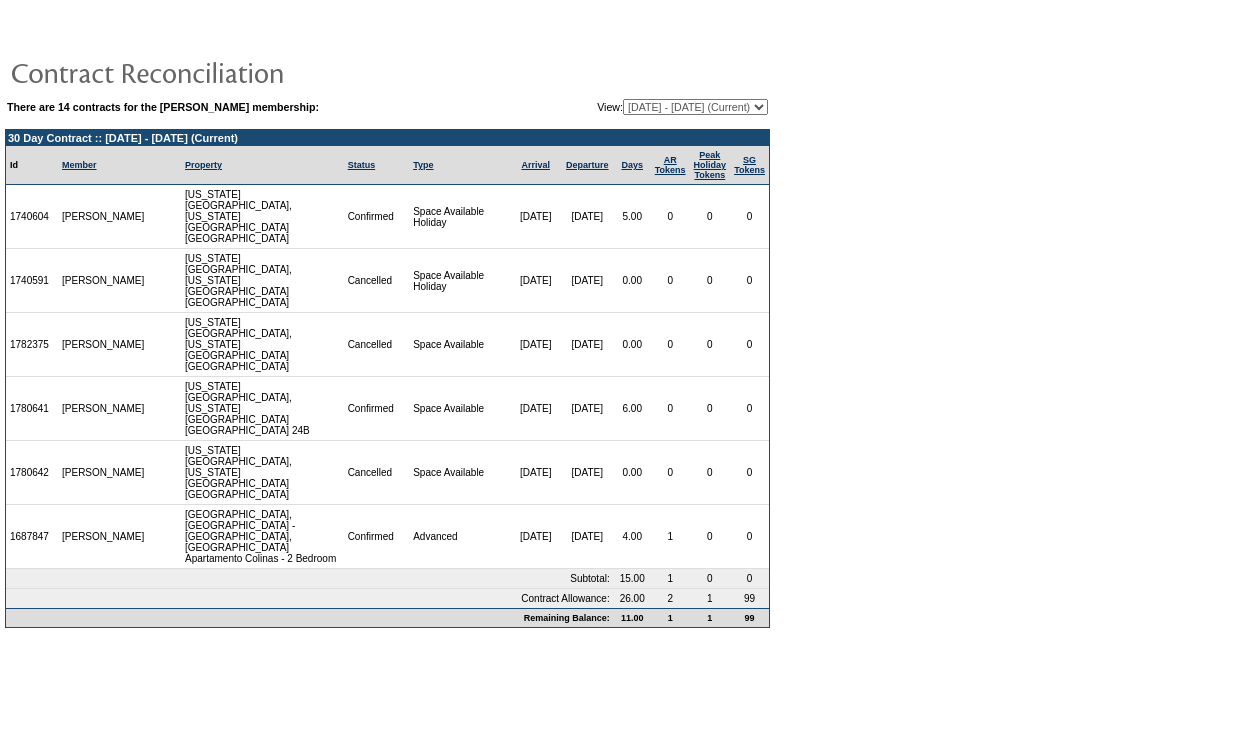 scroll, scrollTop: 0, scrollLeft: 0, axis: both 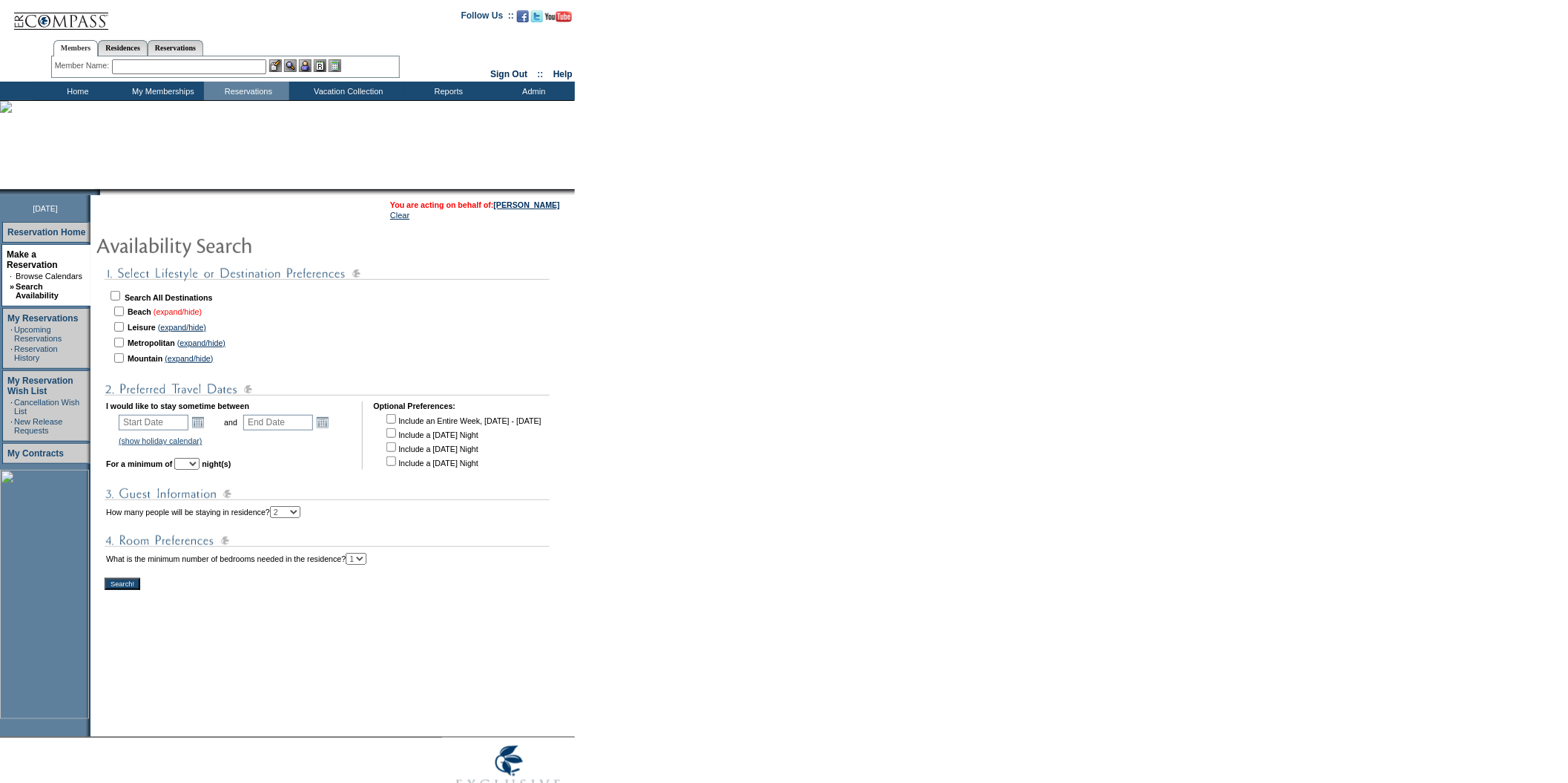 click on "(expand/hide)" at bounding box center (177, 312) 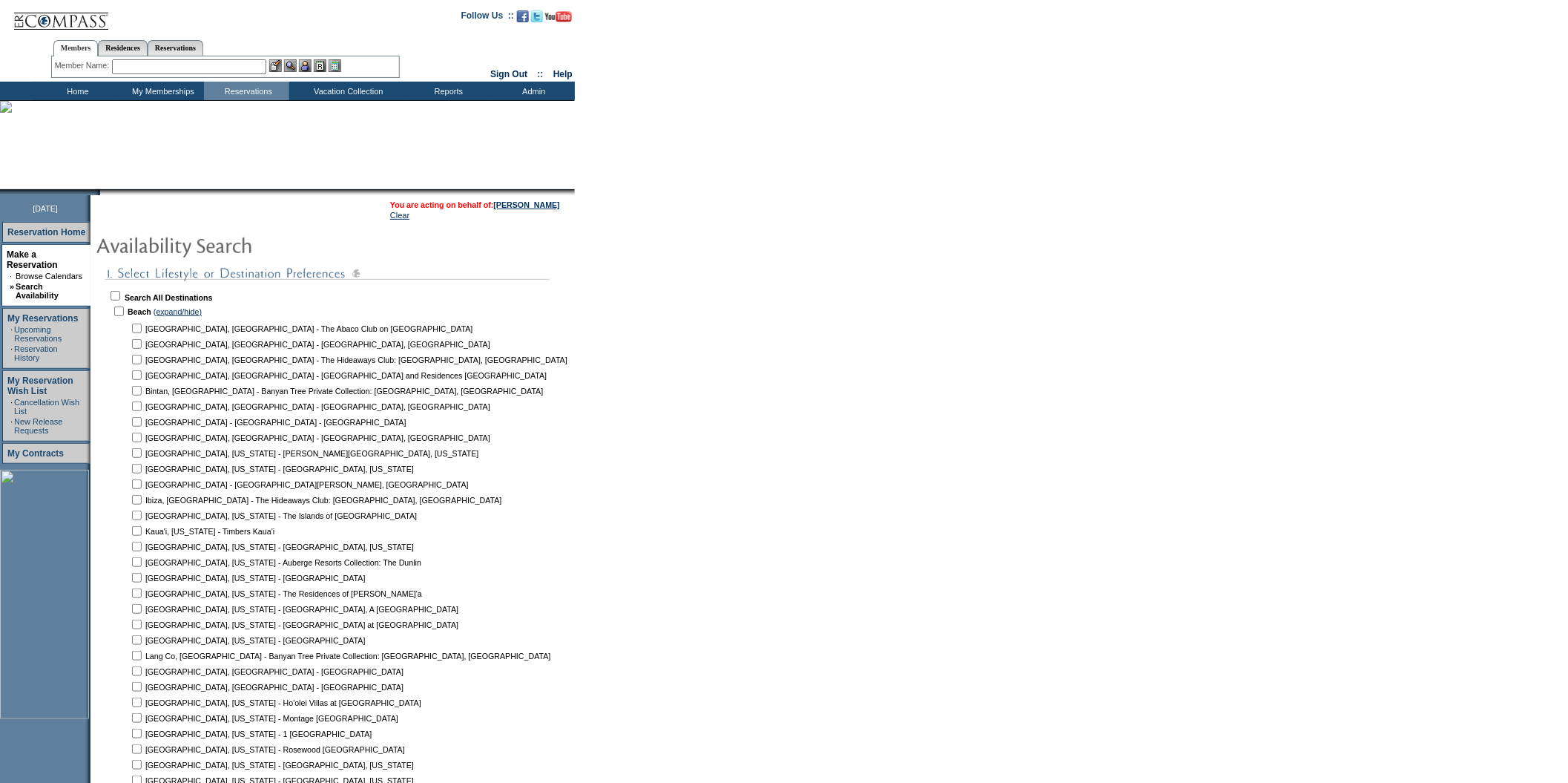 click at bounding box center [136, 328] 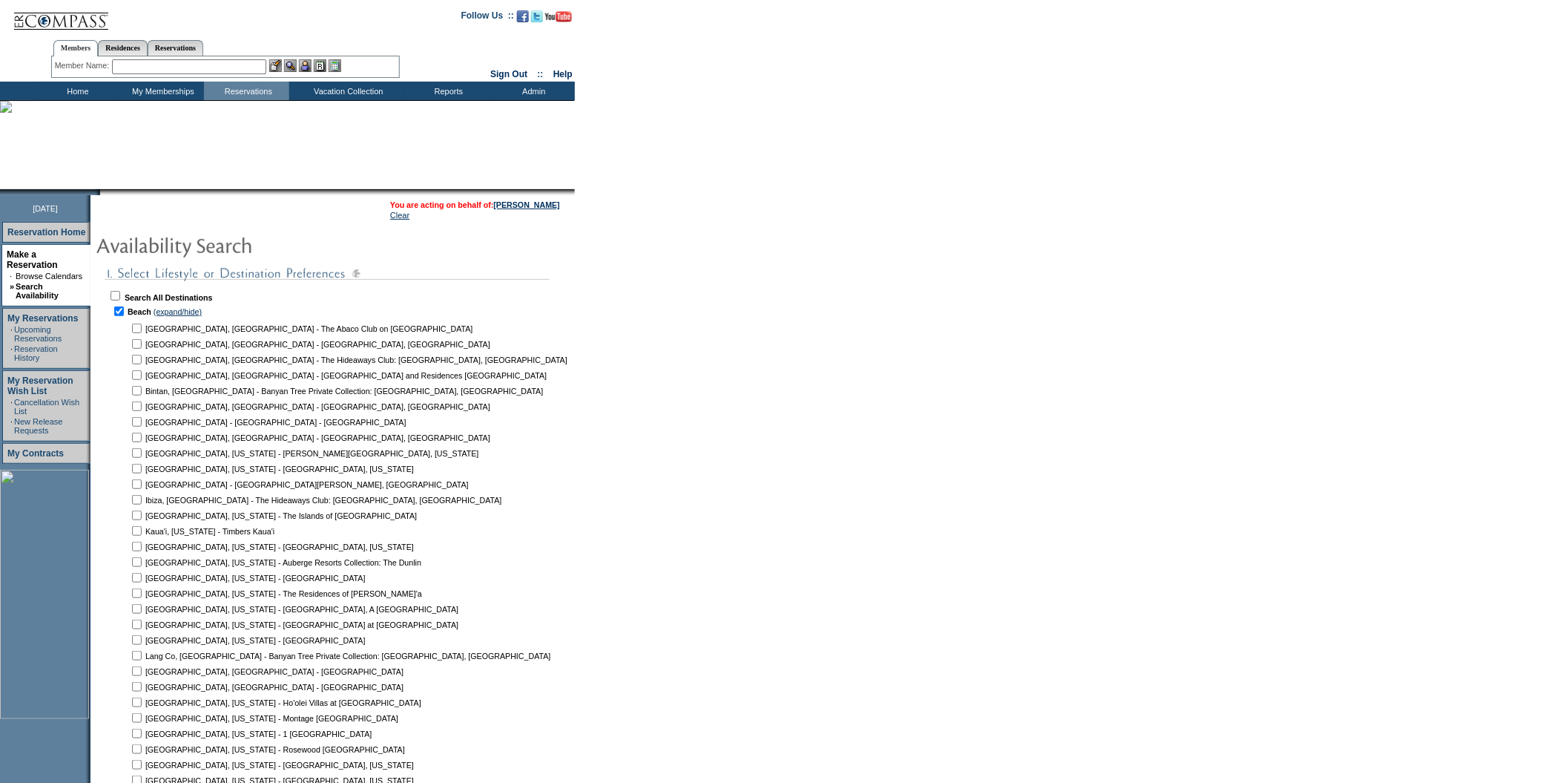checkbox on "true" 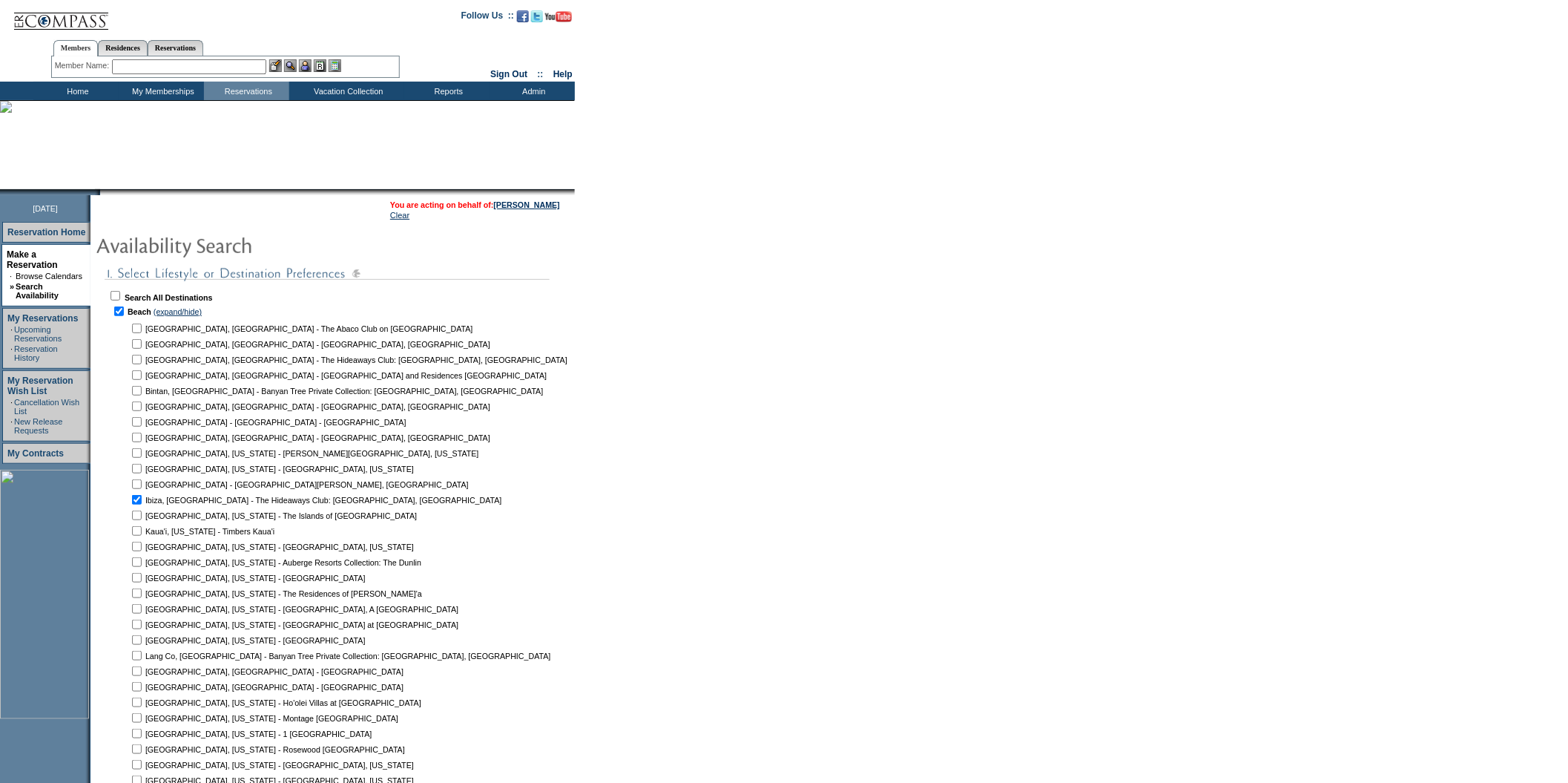 checkbox on "true" 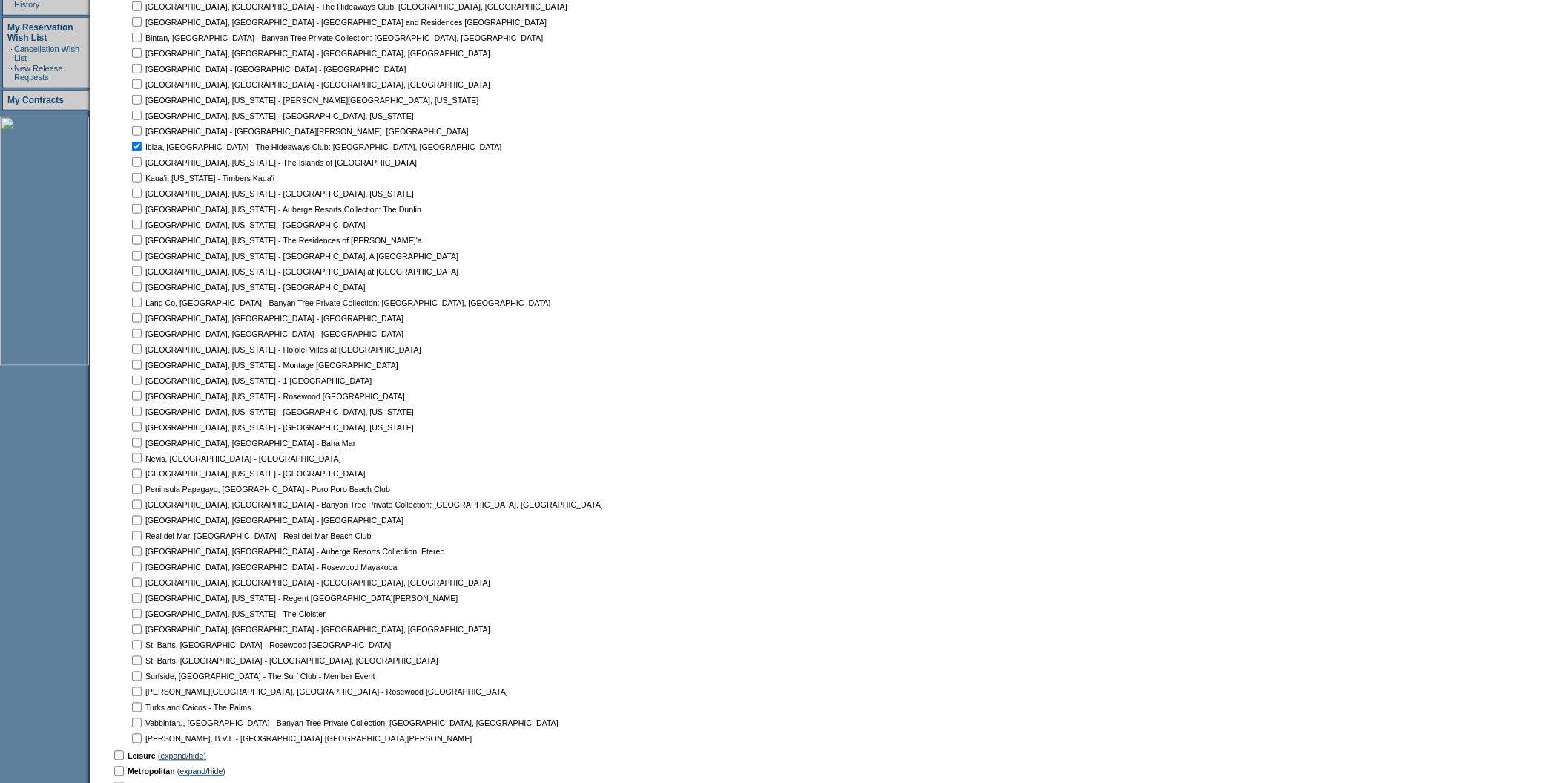 scroll, scrollTop: 355, scrollLeft: 0, axis: vertical 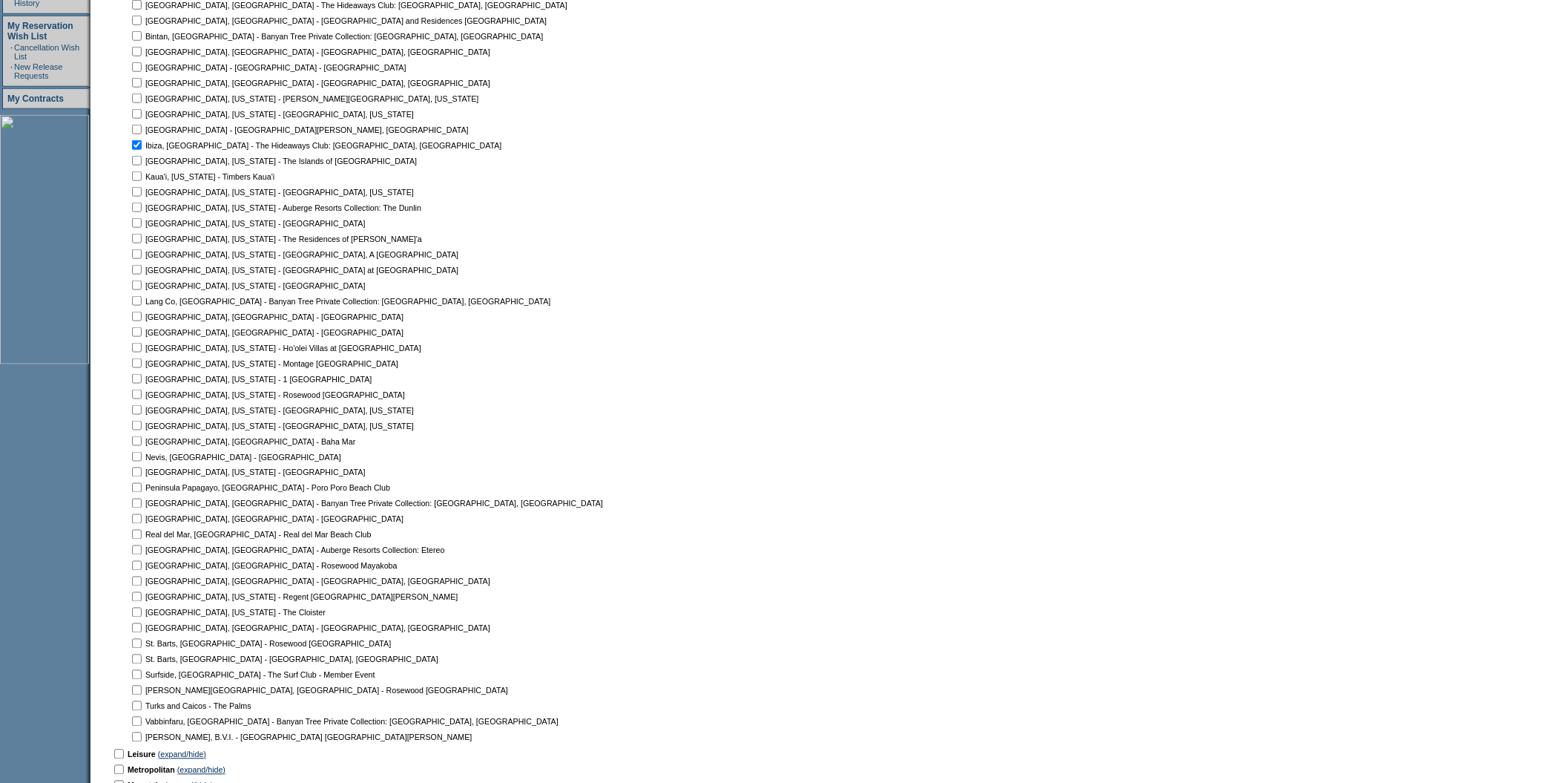 click on "[GEOGRAPHIC_DATA], [GEOGRAPHIC_DATA] - The Abaco Club on [GEOGRAPHIC_DATA]
[GEOGRAPHIC_DATA], [GEOGRAPHIC_DATA] - [GEOGRAPHIC_DATA], [GEOGRAPHIC_DATA]
[GEOGRAPHIC_DATA], [GEOGRAPHIC_DATA] - The Hideaways Club: [GEOGRAPHIC_DATA], [GEOGRAPHIC_DATA]
[GEOGRAPHIC_DATA], [GEOGRAPHIC_DATA] - [GEOGRAPHIC_DATA] and Residences [GEOGRAPHIC_DATA]" at bounding box center (389, 356) 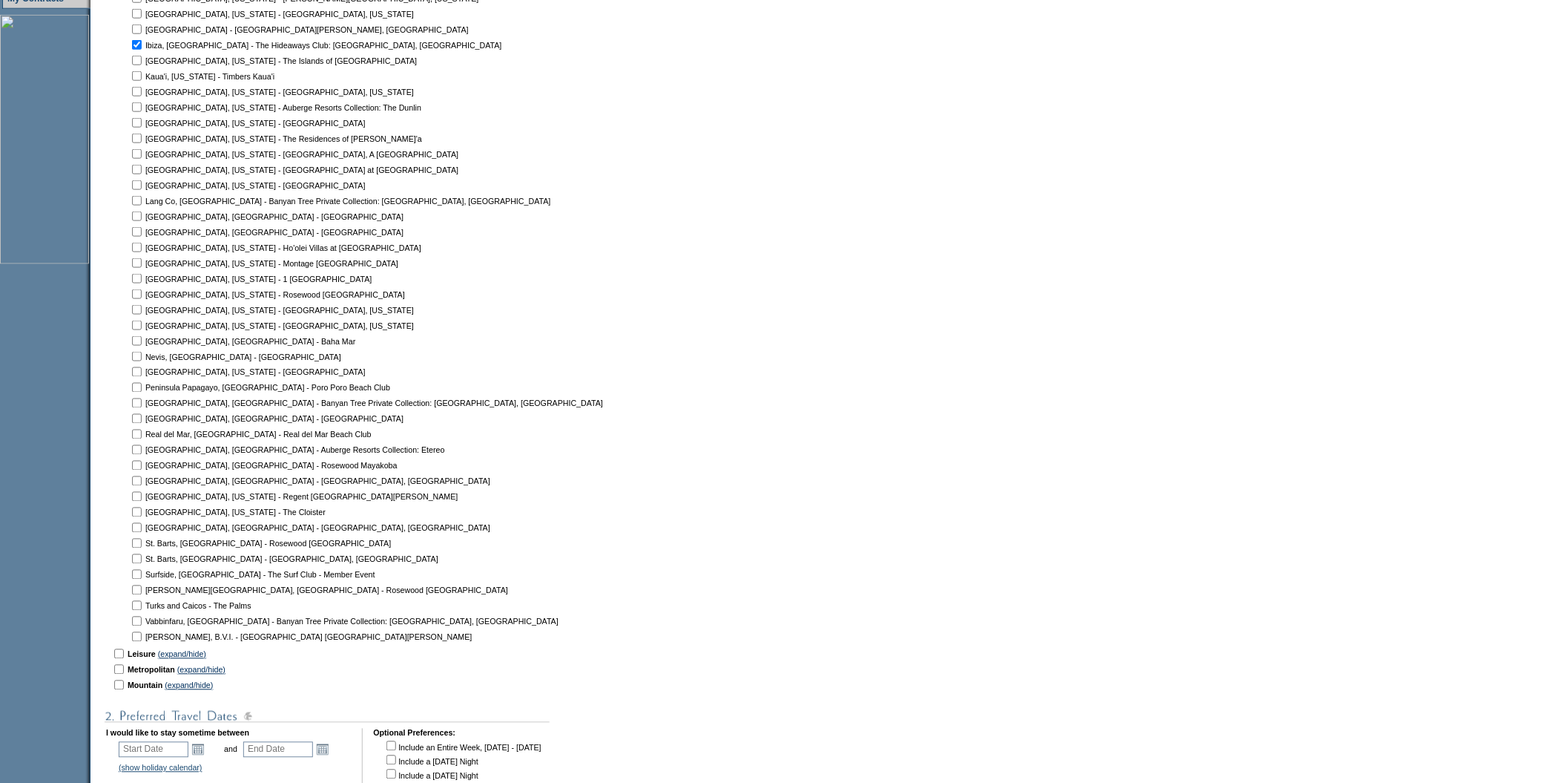 scroll, scrollTop: 461, scrollLeft: 0, axis: vertical 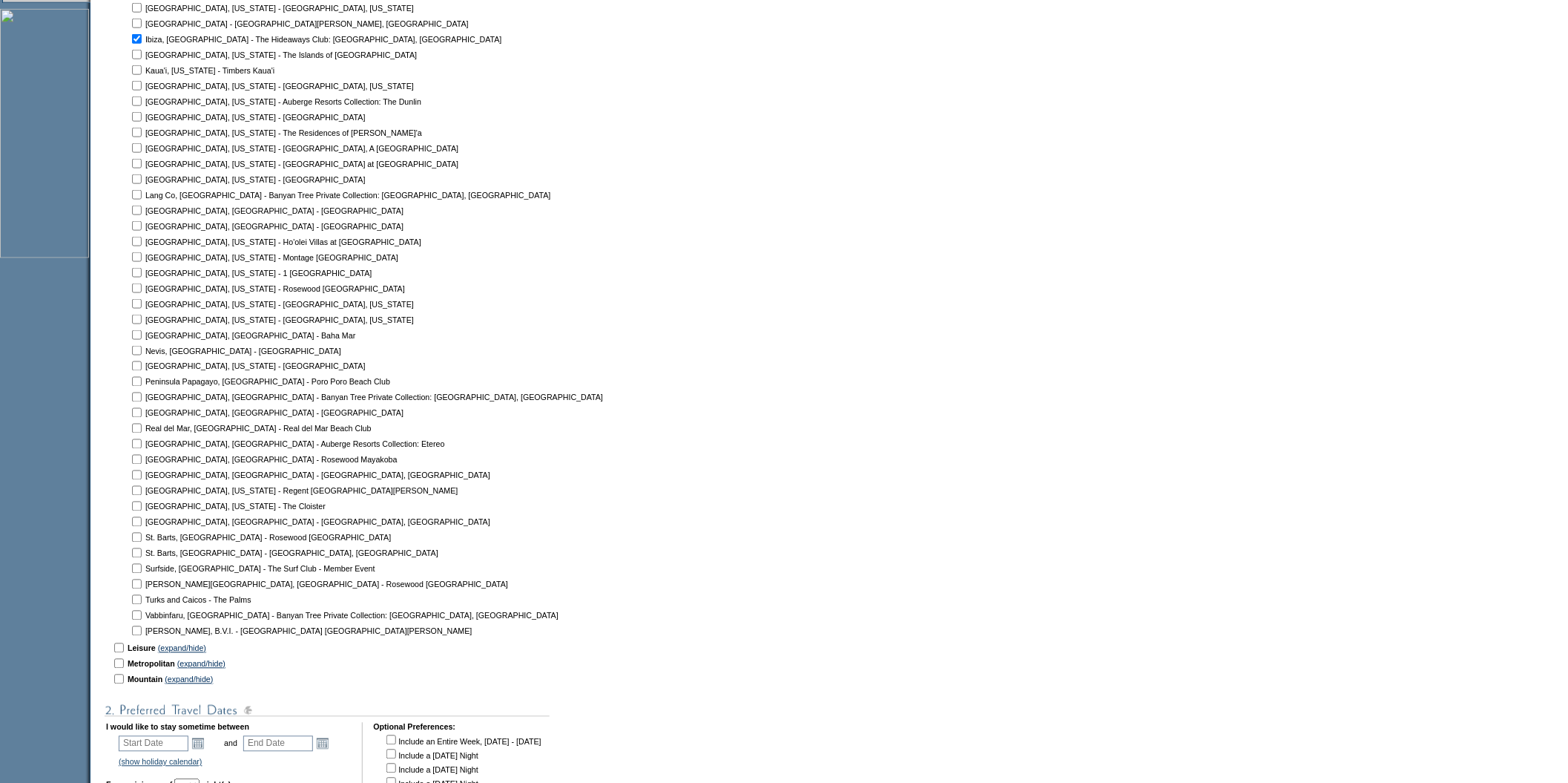 click on "Leisure   (expand/hide)" at bounding box center [389, 648] 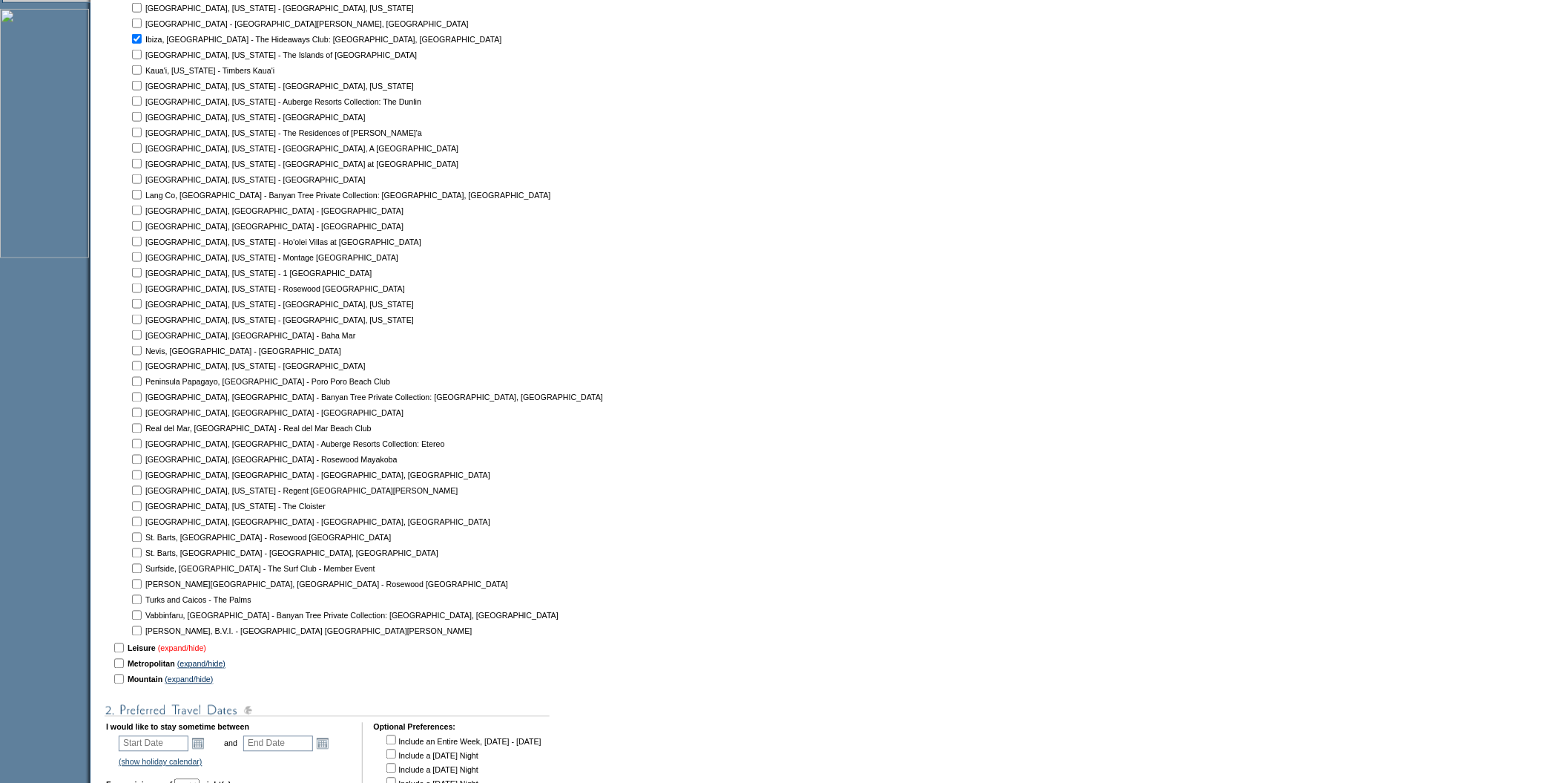 click on "(expand/hide)" at bounding box center (182, 649) 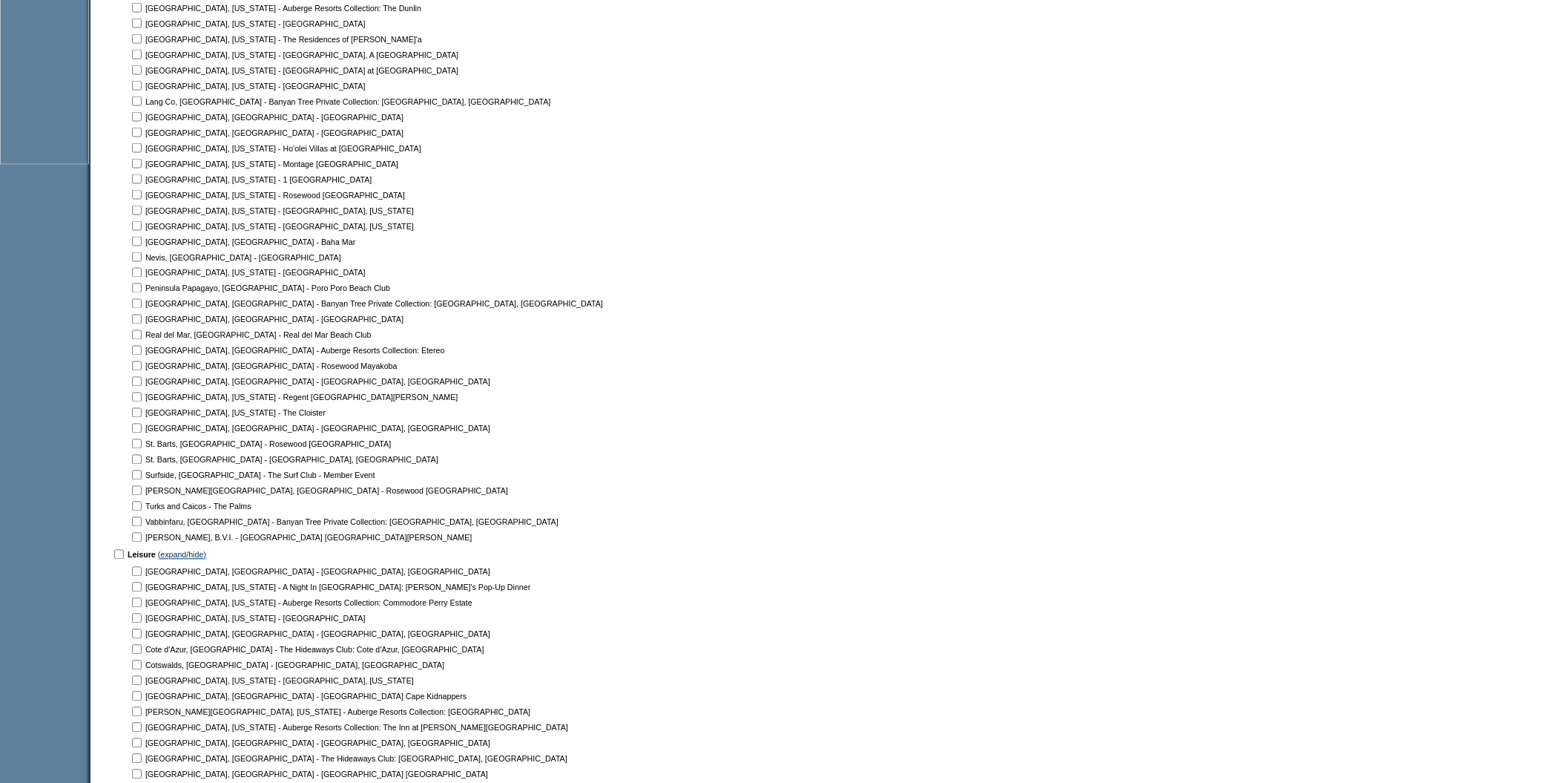 scroll, scrollTop: 557, scrollLeft: 0, axis: vertical 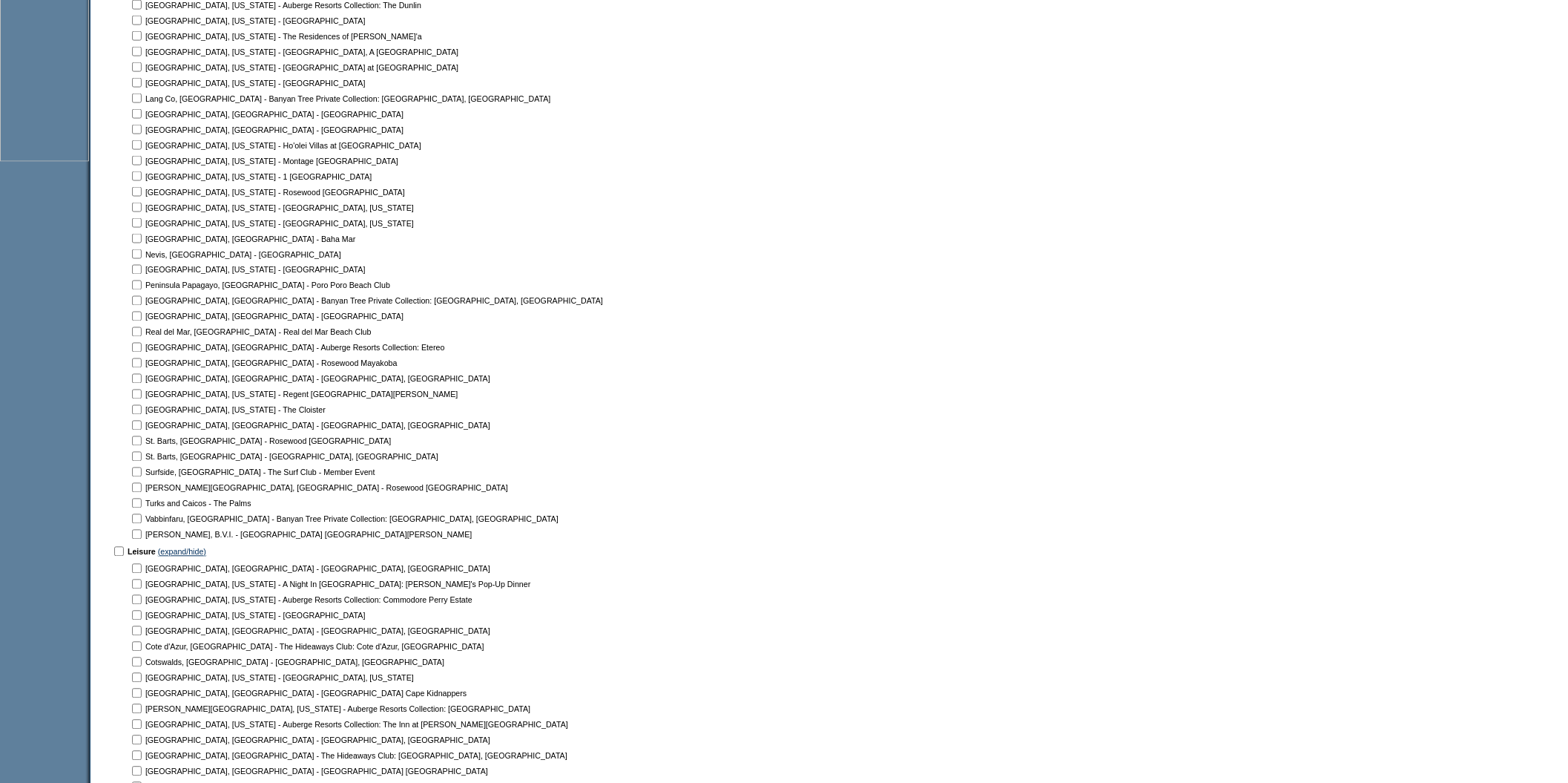 click at bounding box center (136, 569) 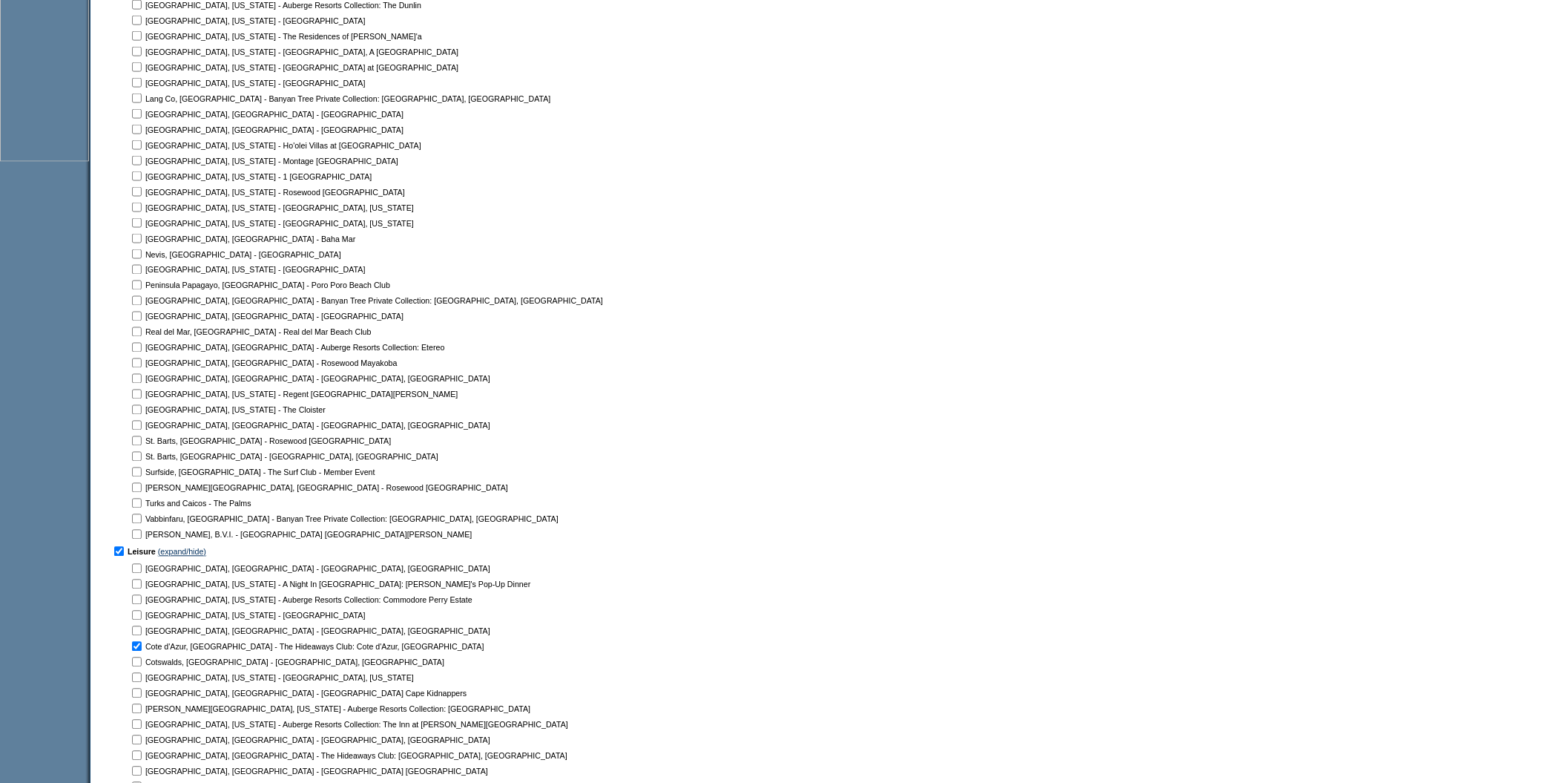 checkbox on "true" 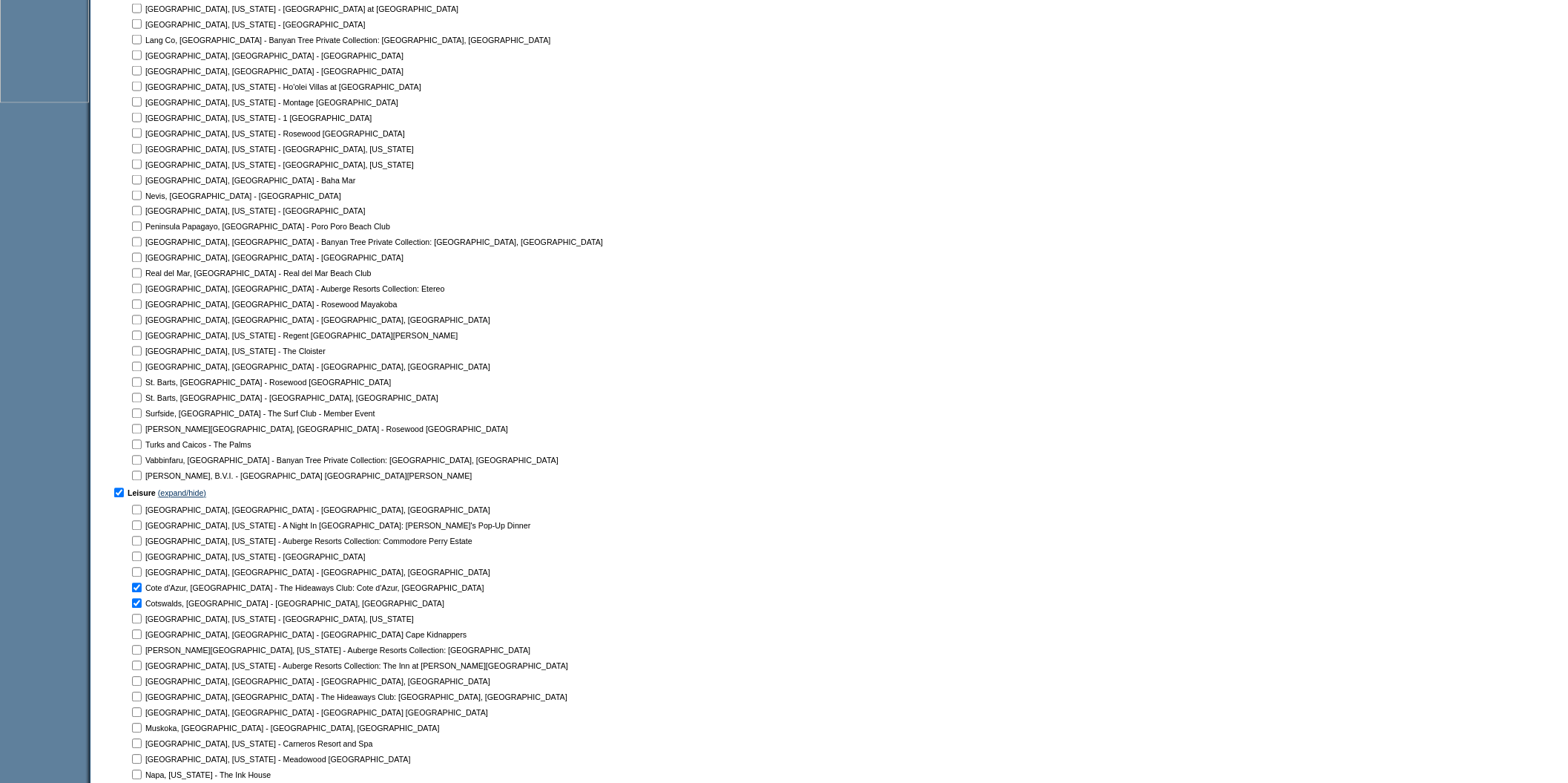 scroll, scrollTop: 623, scrollLeft: 0, axis: vertical 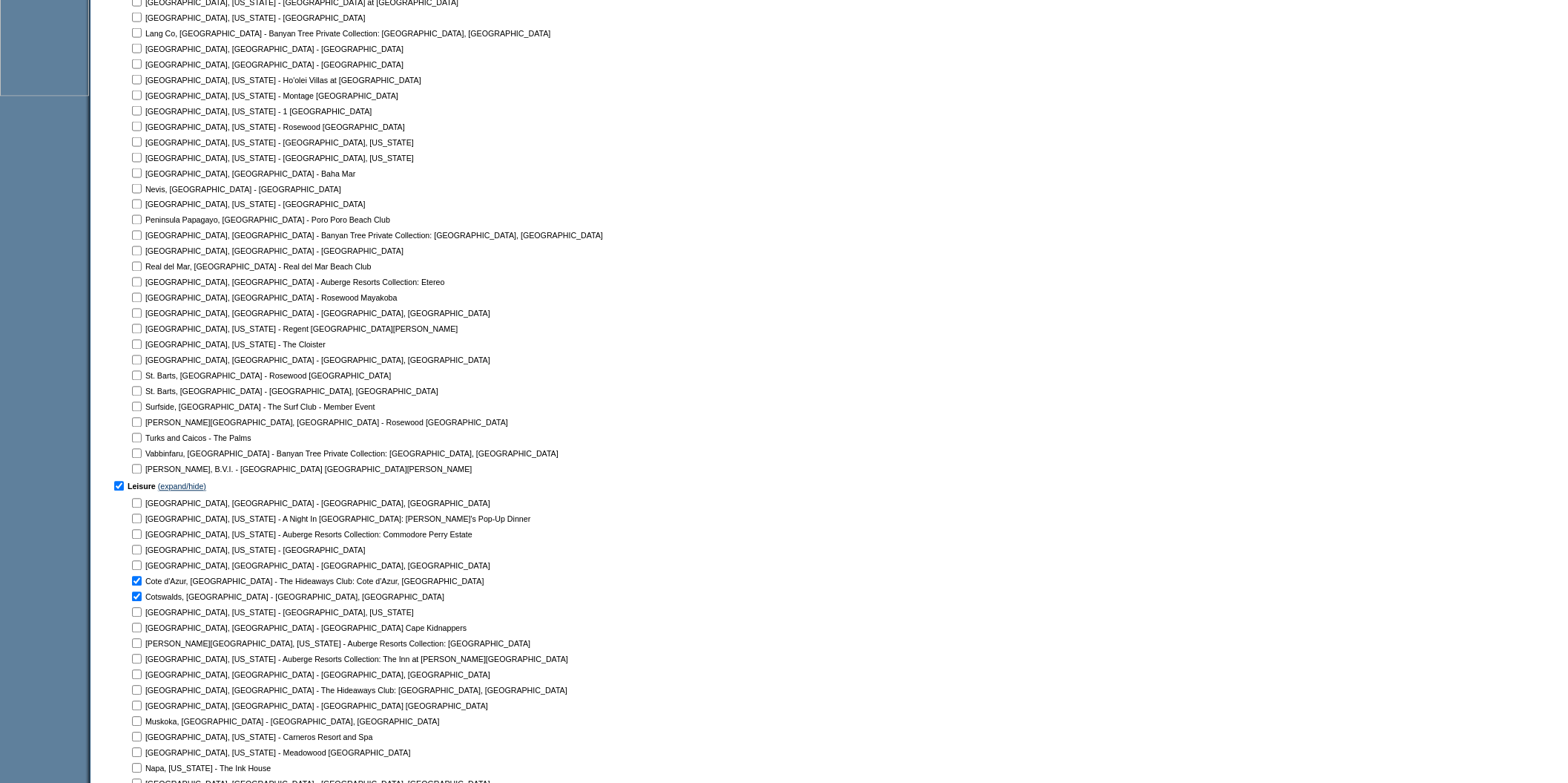 click at bounding box center (136, 503) 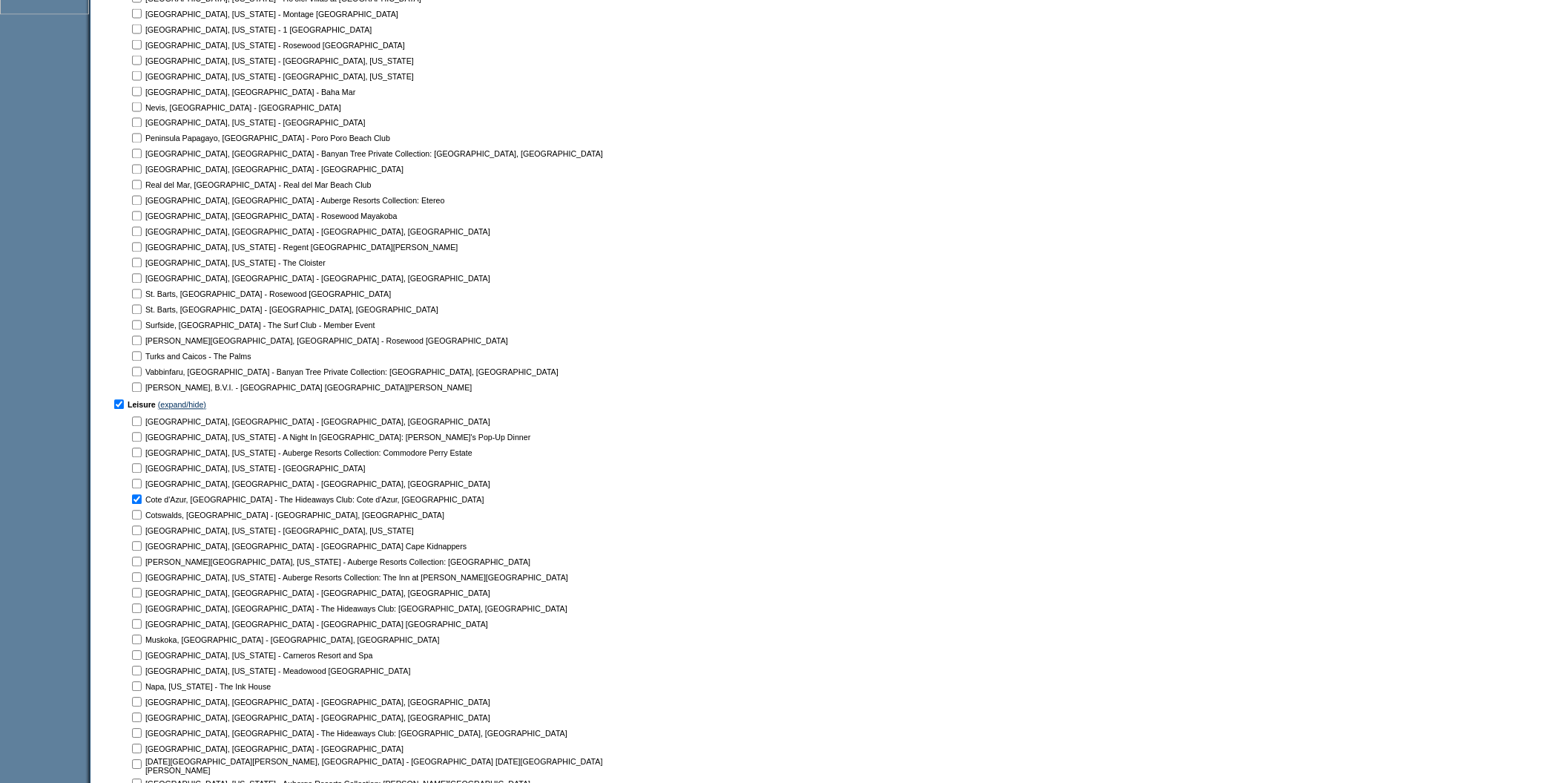 scroll, scrollTop: 734, scrollLeft: 0, axis: vertical 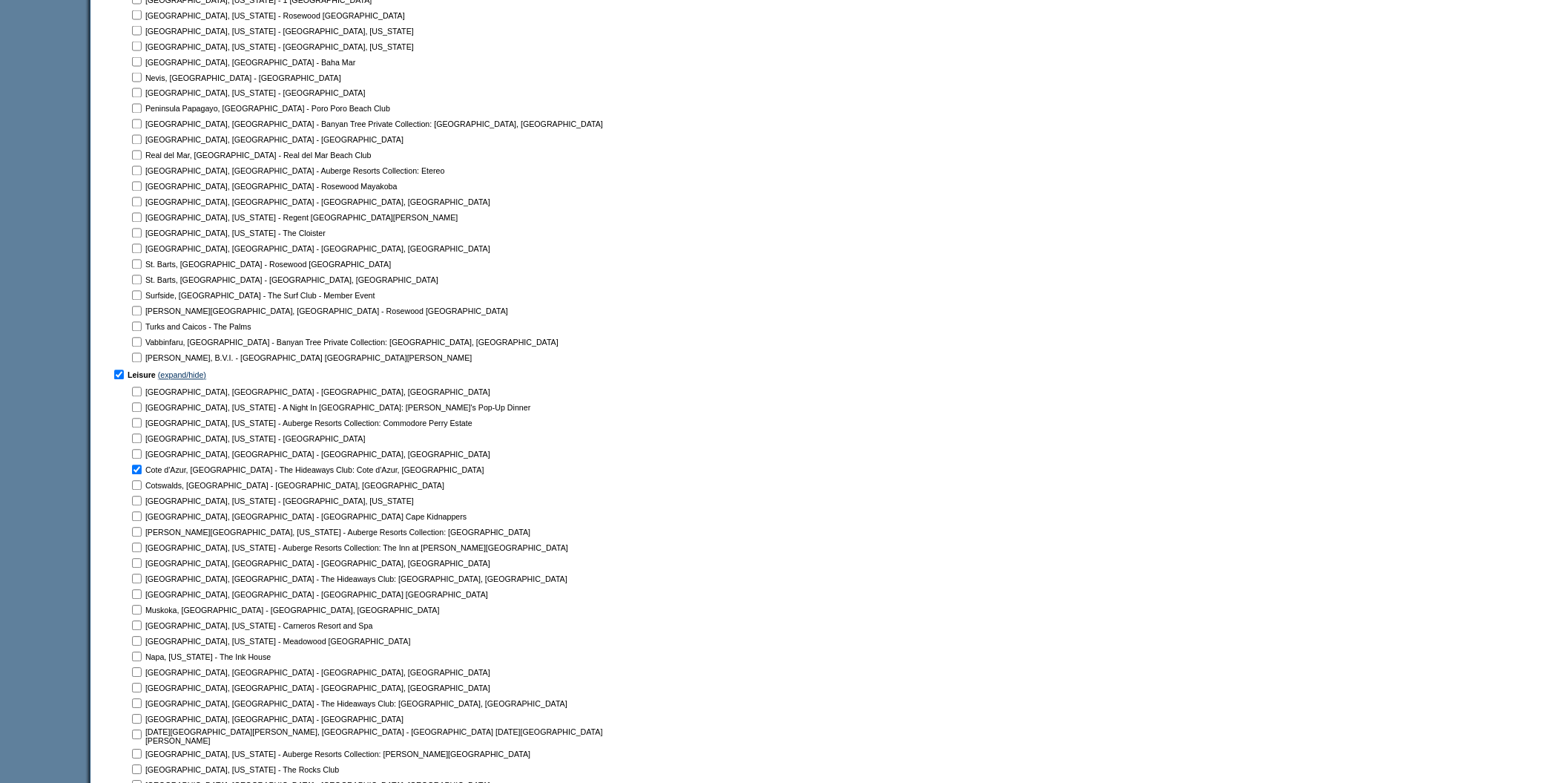 click at bounding box center [136, 392] 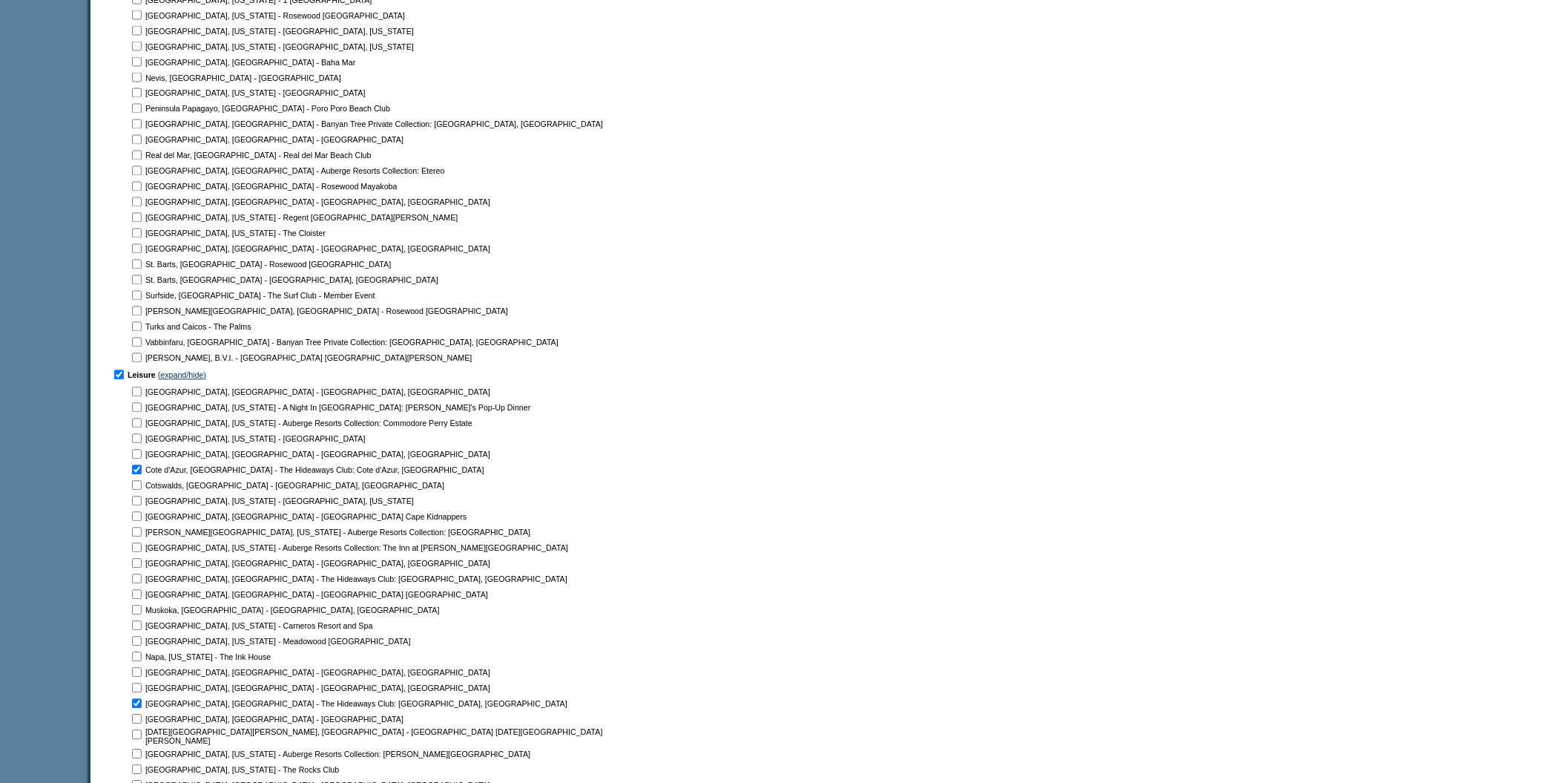 click at bounding box center [136, 392] 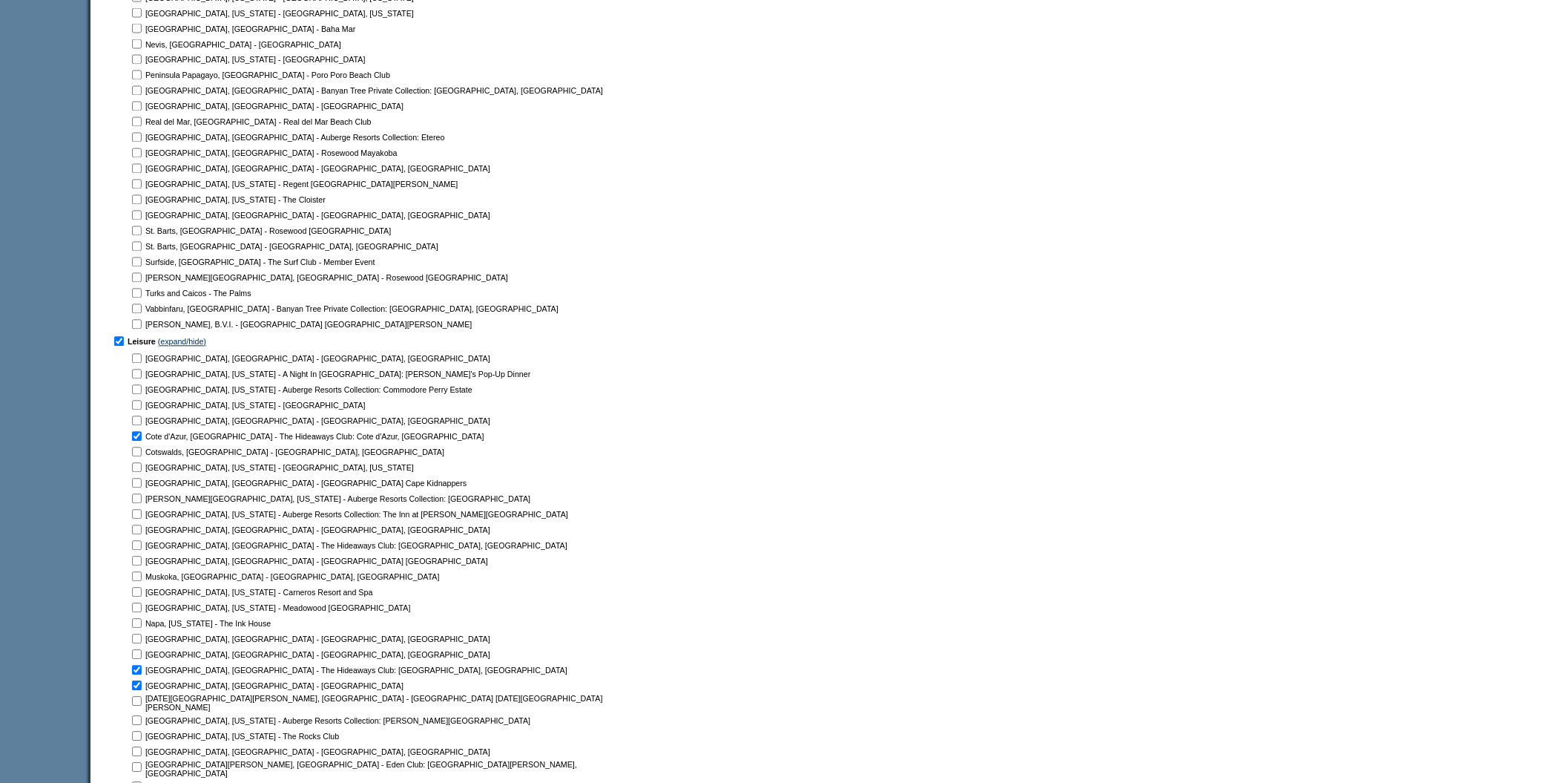 scroll, scrollTop: 773, scrollLeft: 0, axis: vertical 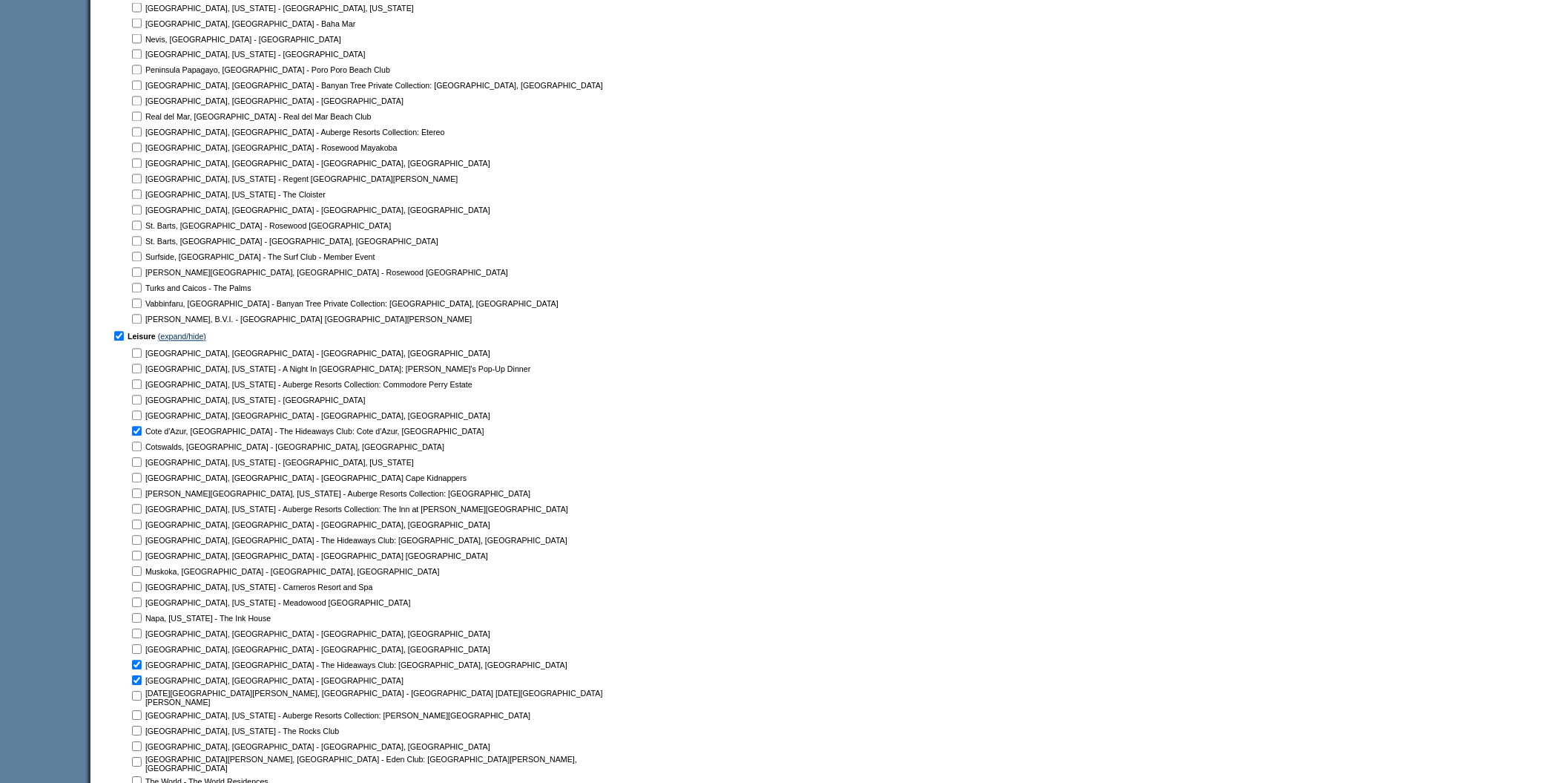 click at bounding box center [136, 353] 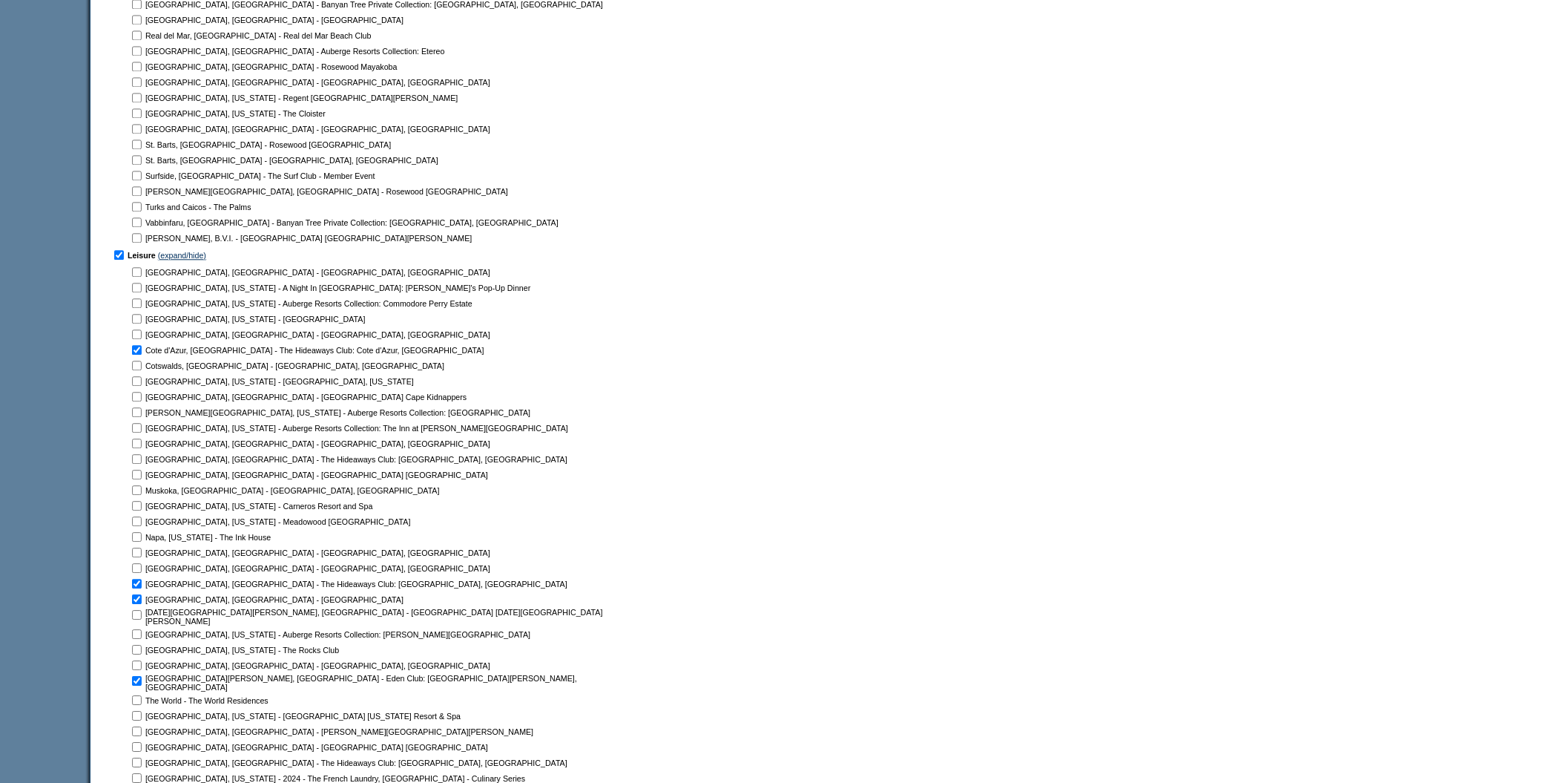 scroll, scrollTop: 855, scrollLeft: 0, axis: vertical 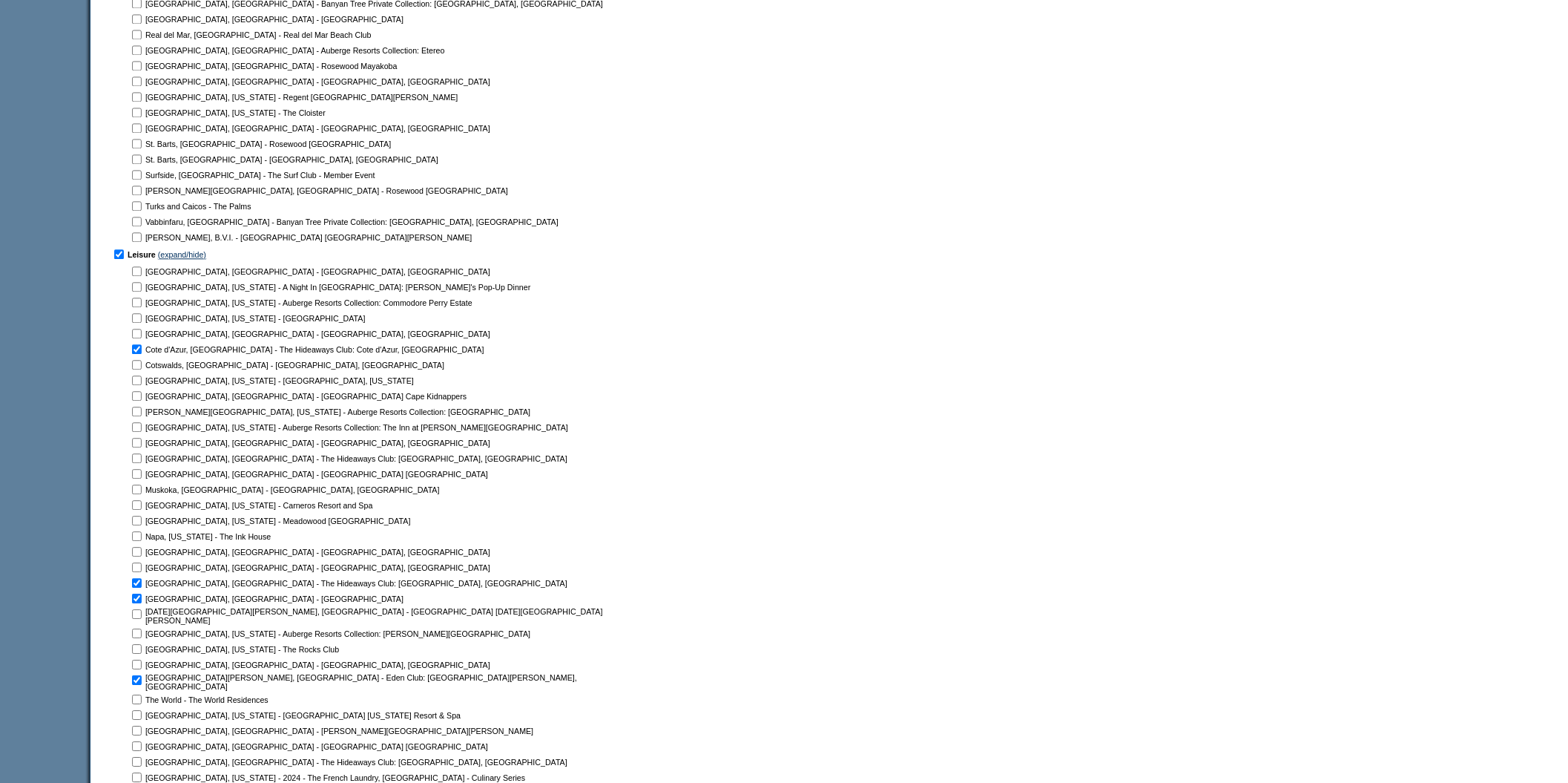 click on "(expand/hide)" at bounding box center (201, 810) 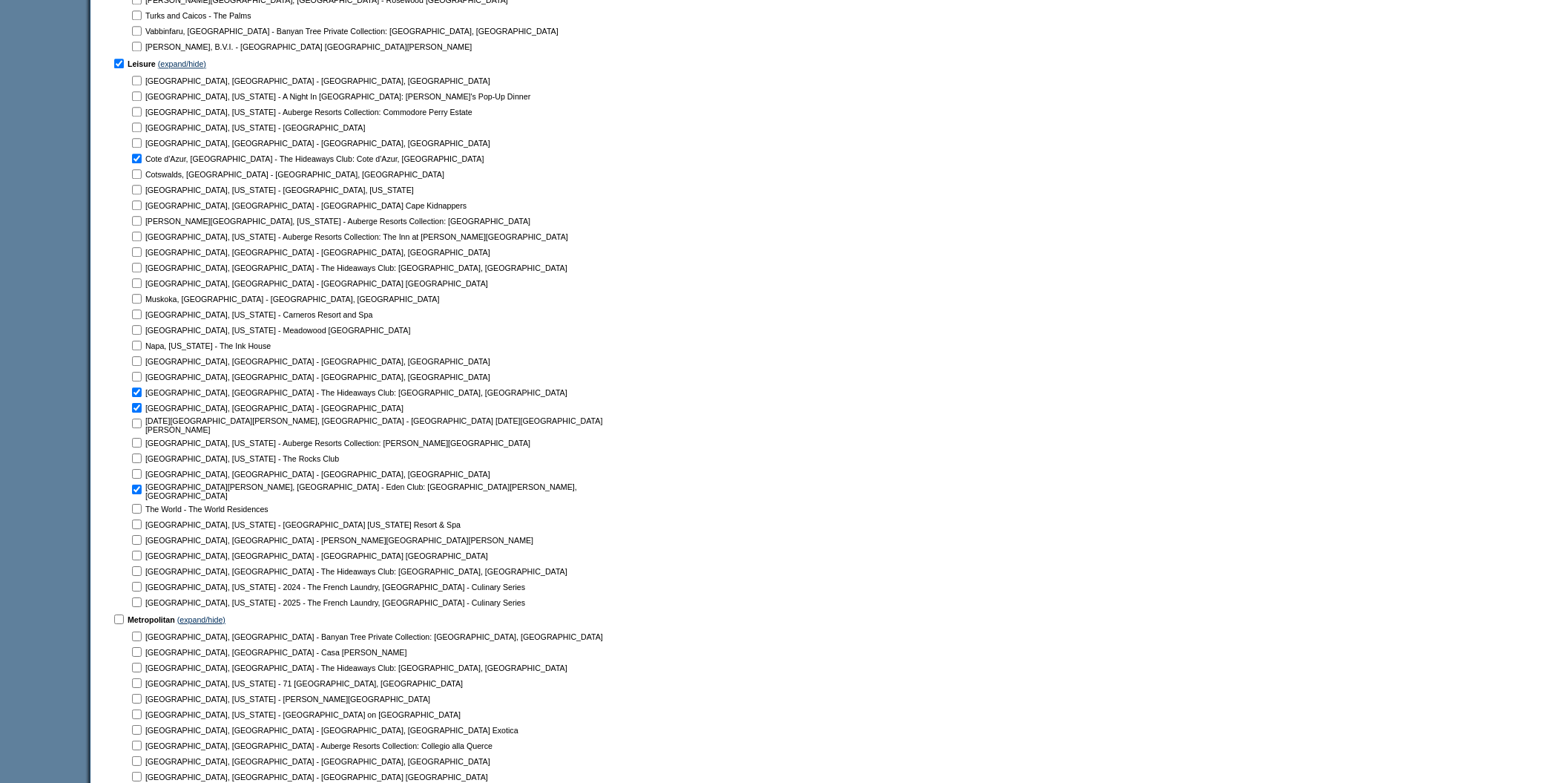 scroll, scrollTop: 1048, scrollLeft: 0, axis: vertical 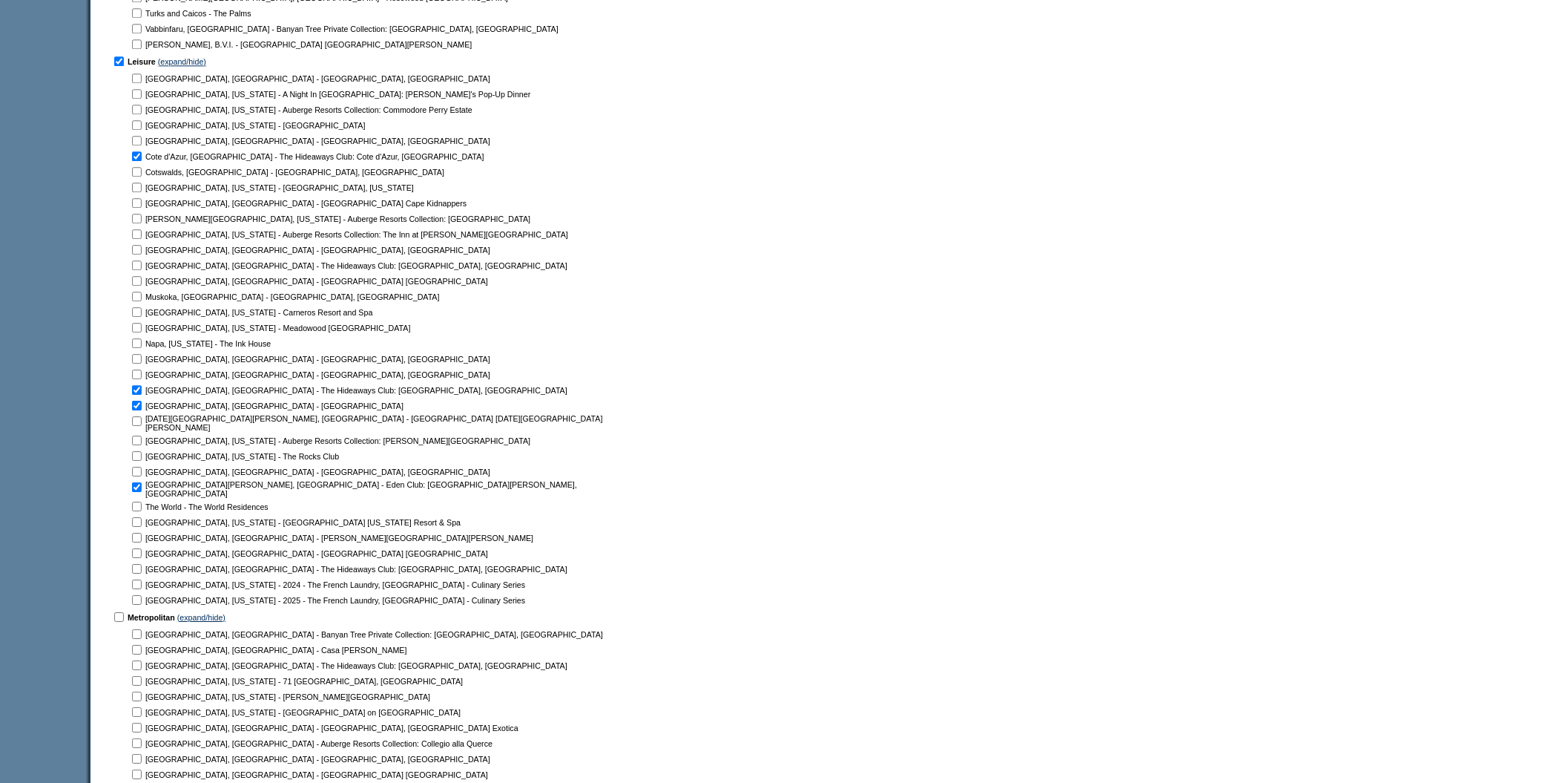click at bounding box center [136, 634] 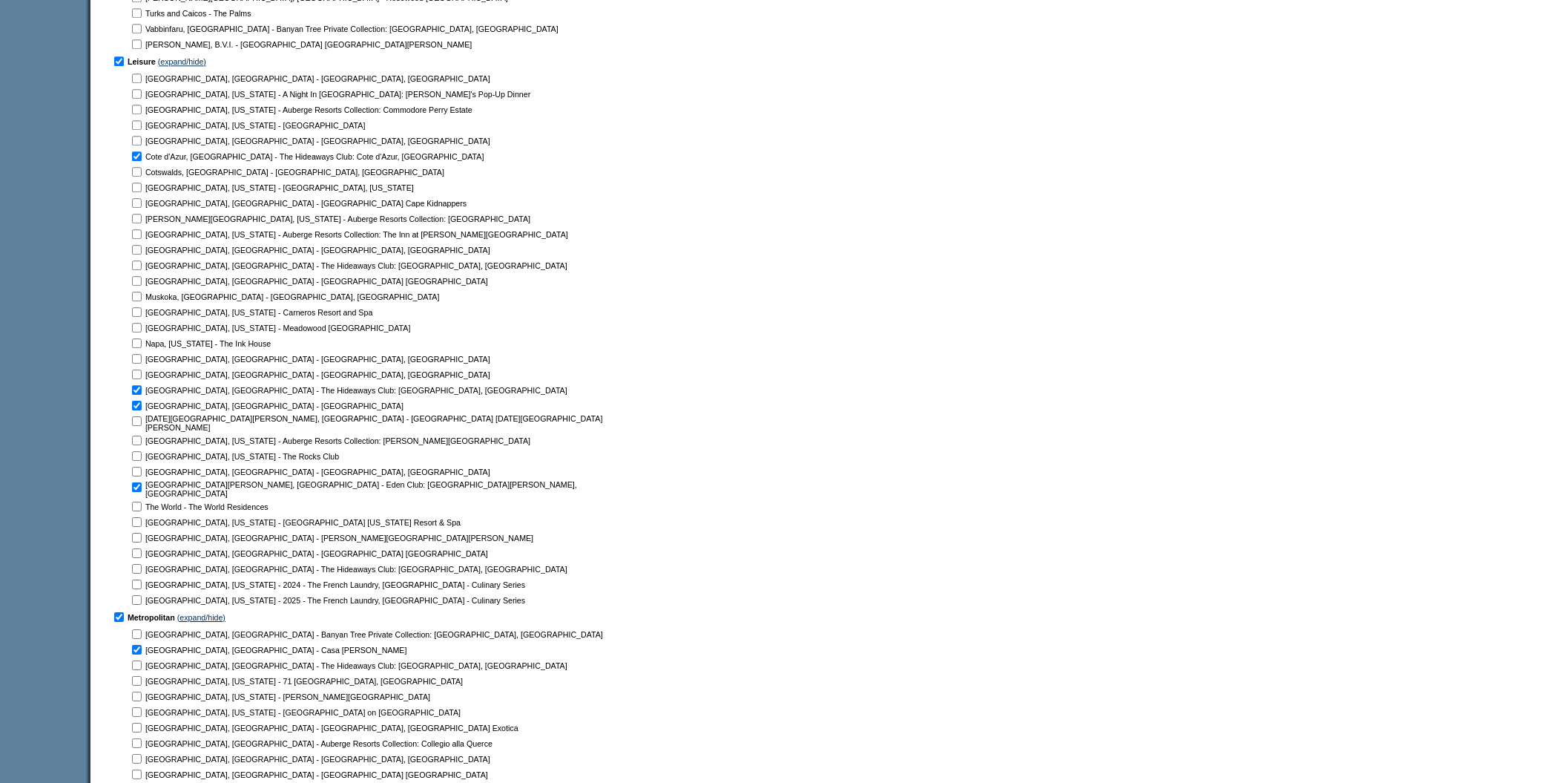 checkbox on "true" 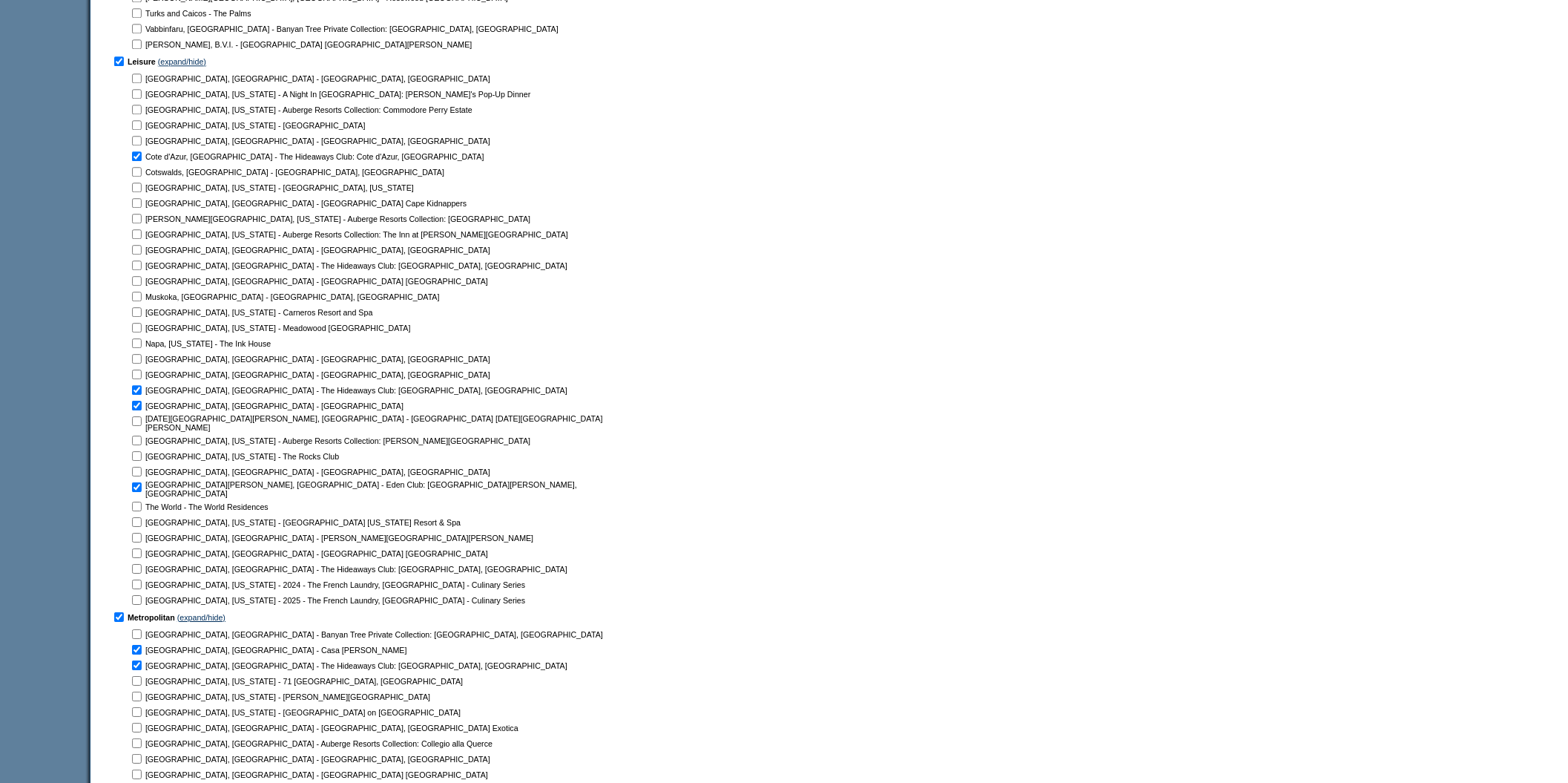 click at bounding box center [136, 634] 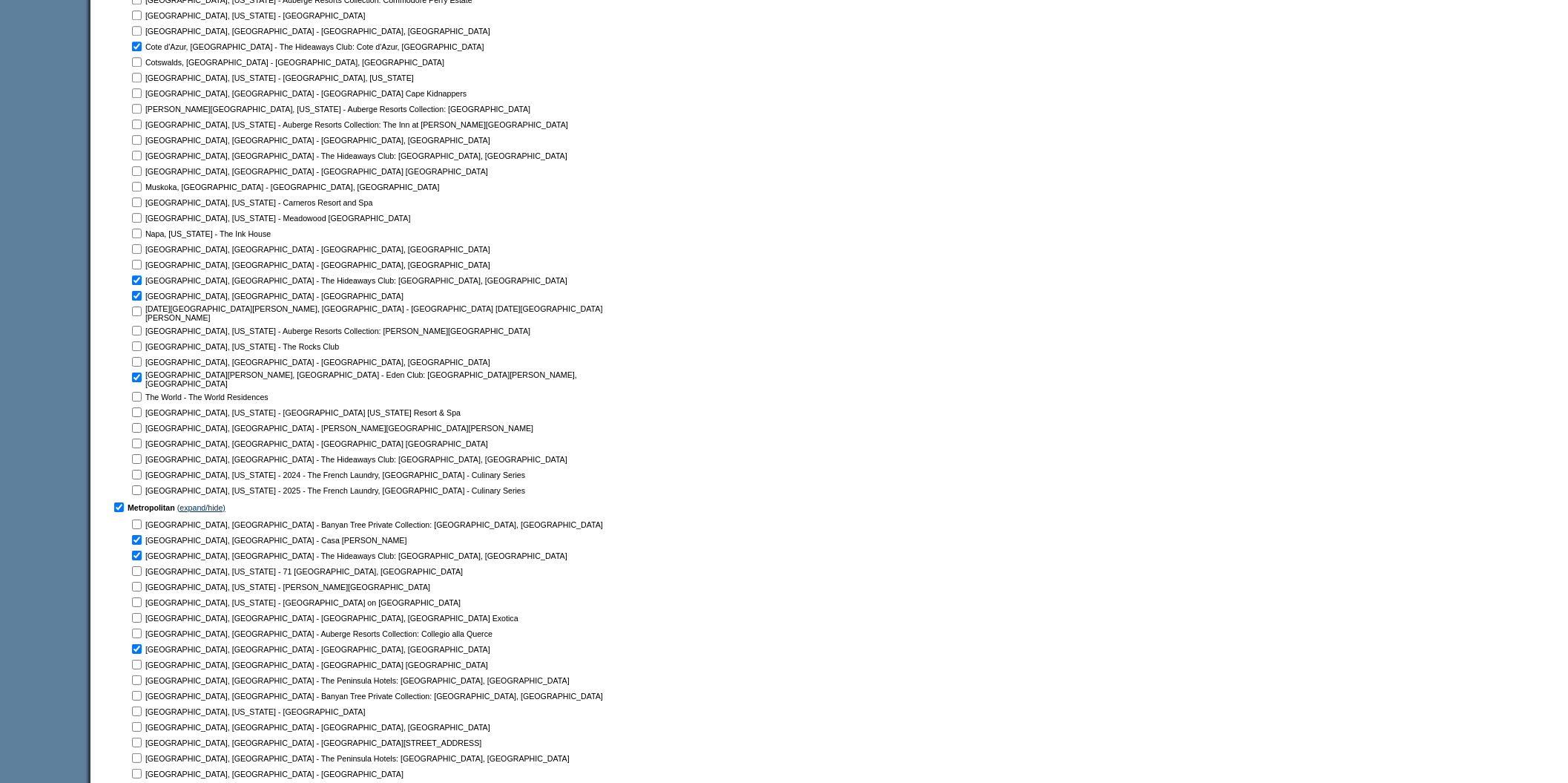 scroll, scrollTop: 1158, scrollLeft: 0, axis: vertical 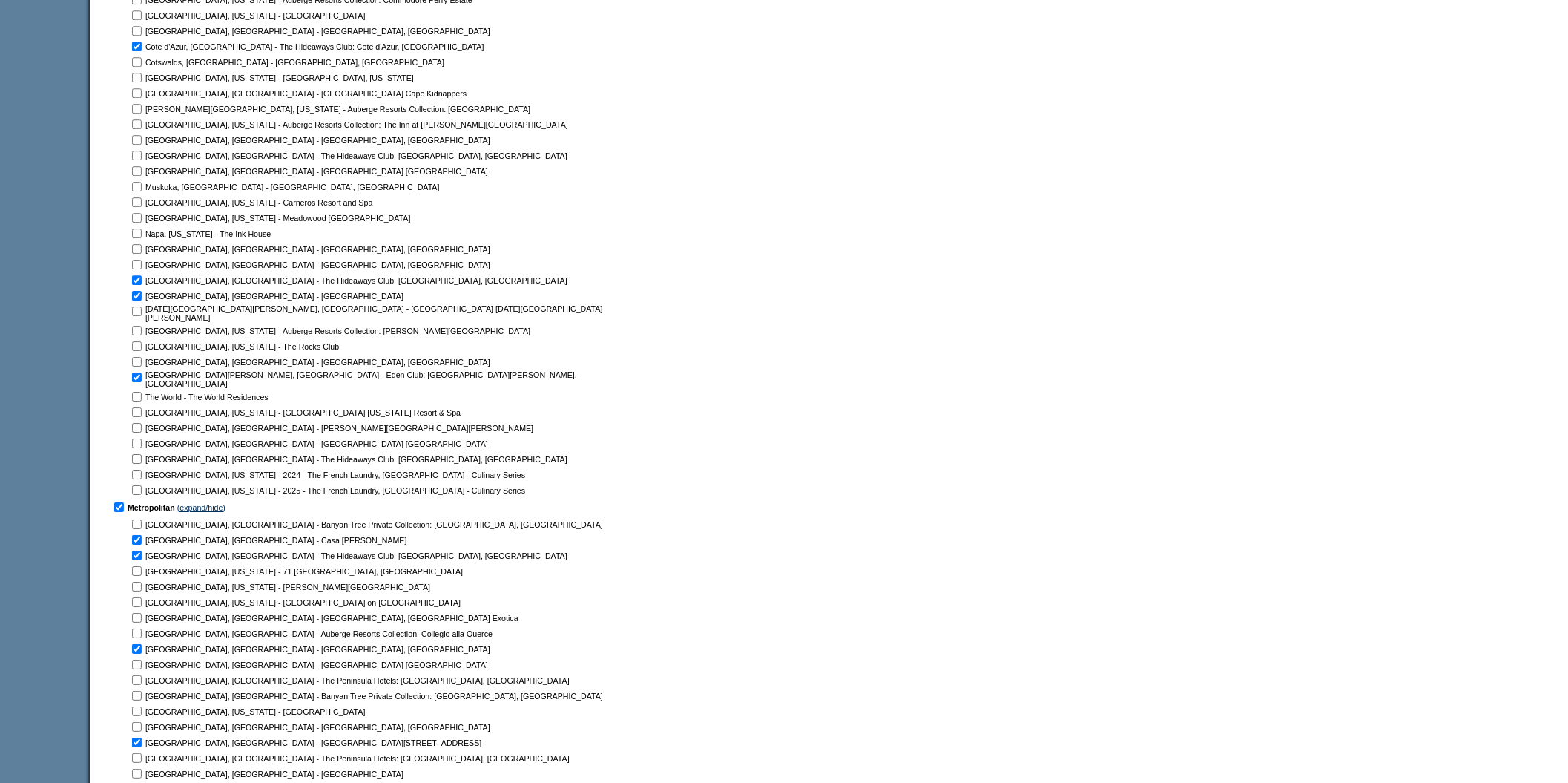 click at bounding box center [136, 524] 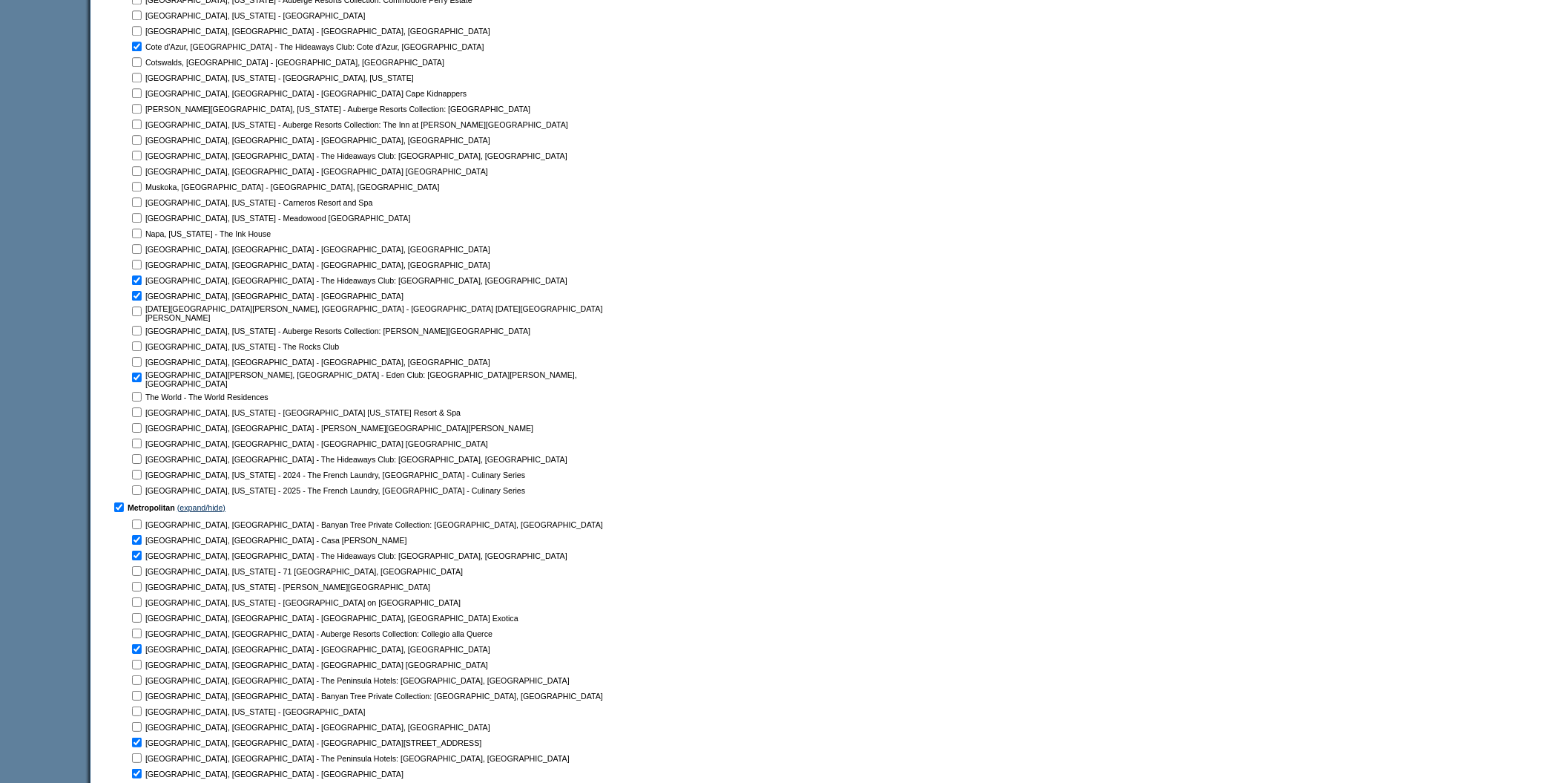 click at bounding box center (136, 524) 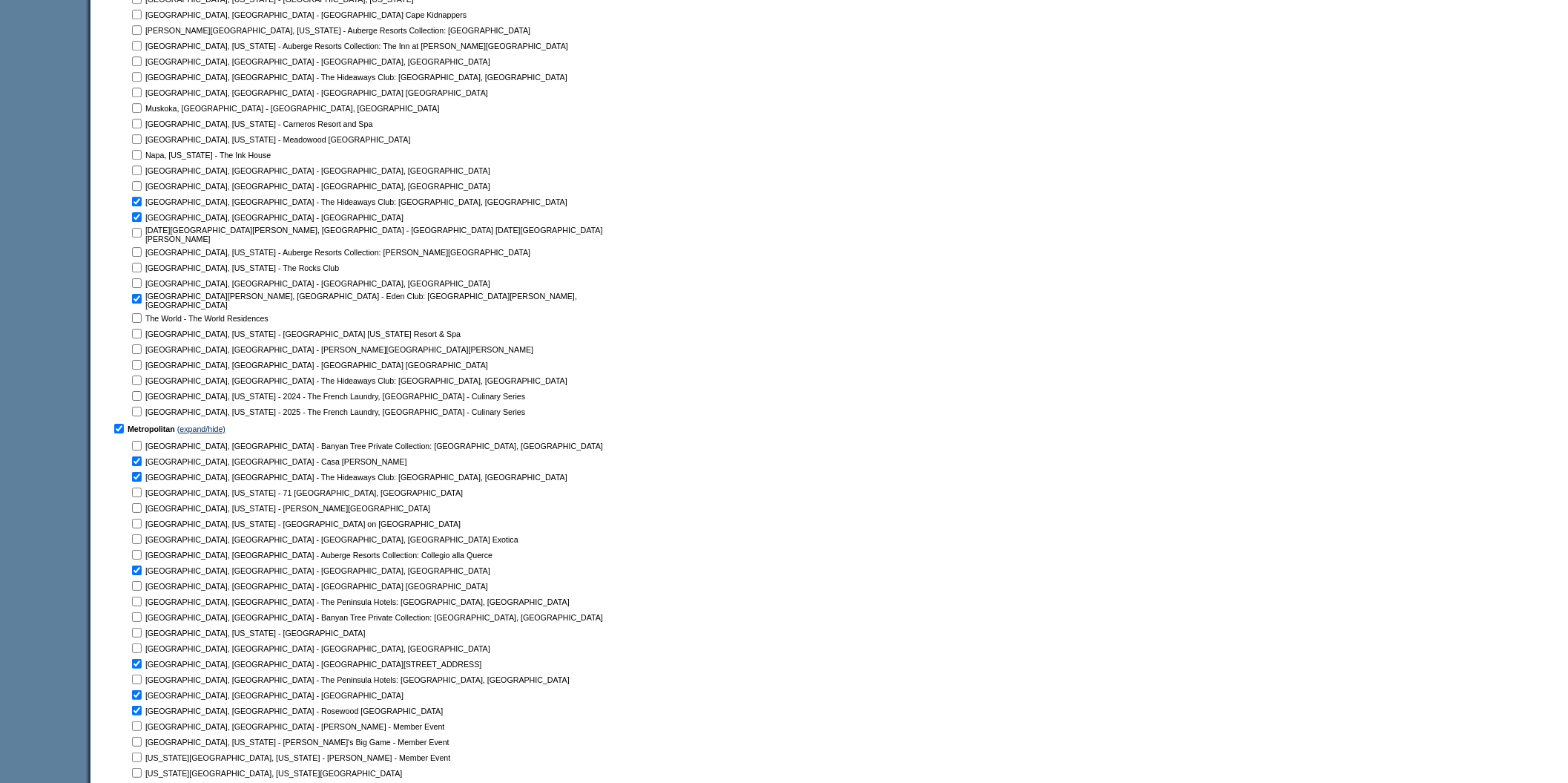 scroll, scrollTop: 1244, scrollLeft: 0, axis: vertical 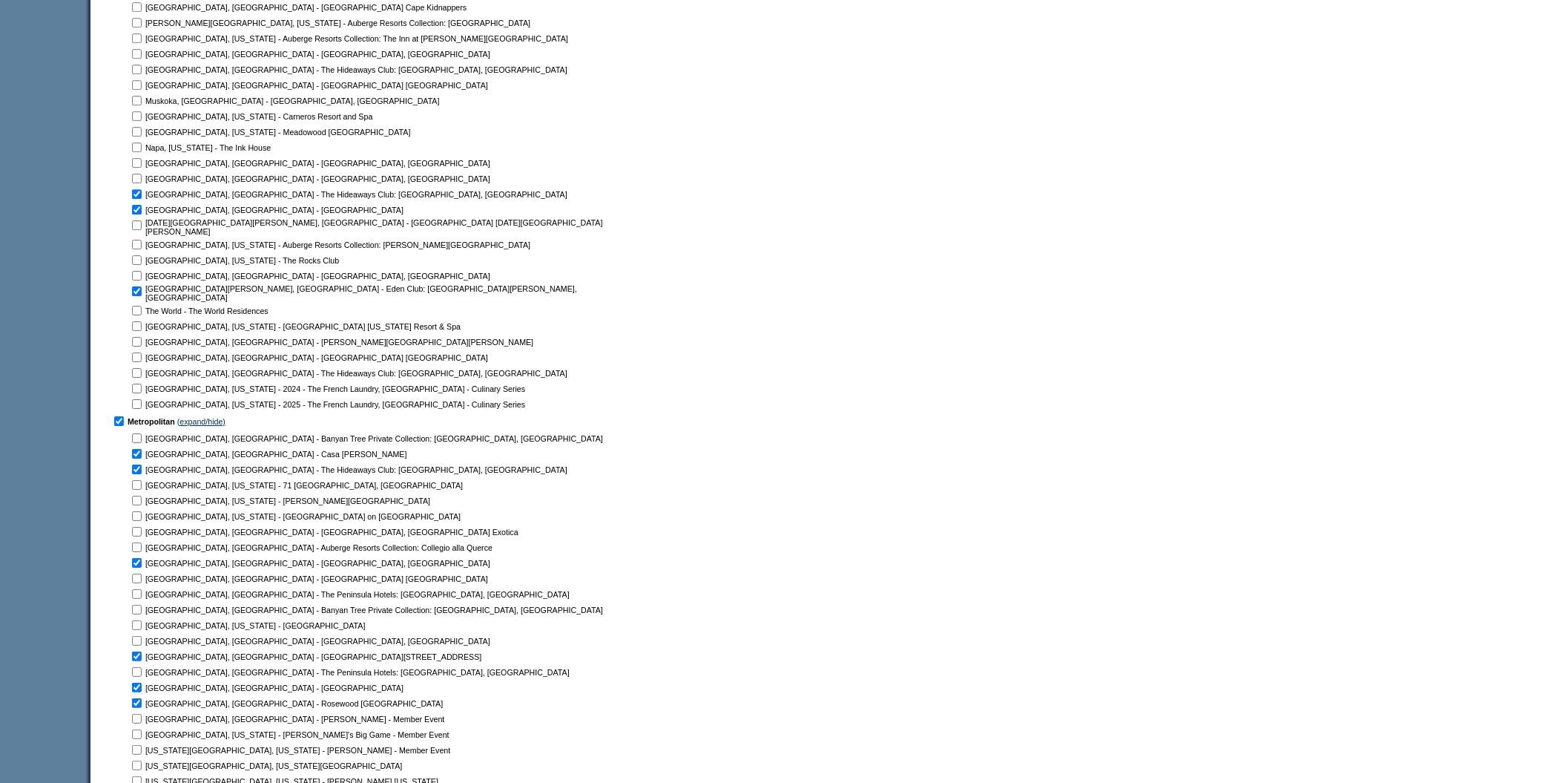 click at bounding box center (136, 438) 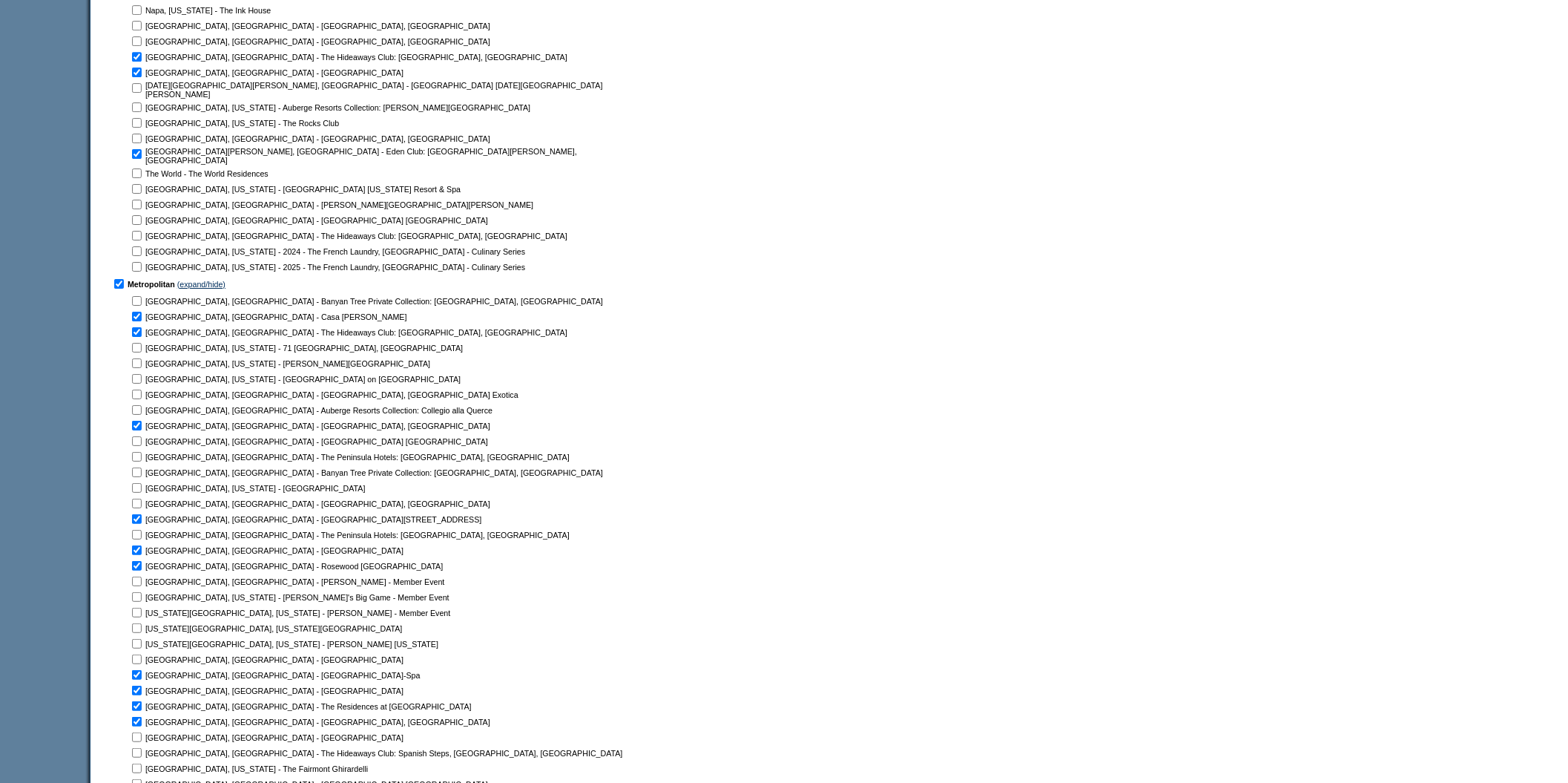 scroll, scrollTop: 1392, scrollLeft: 0, axis: vertical 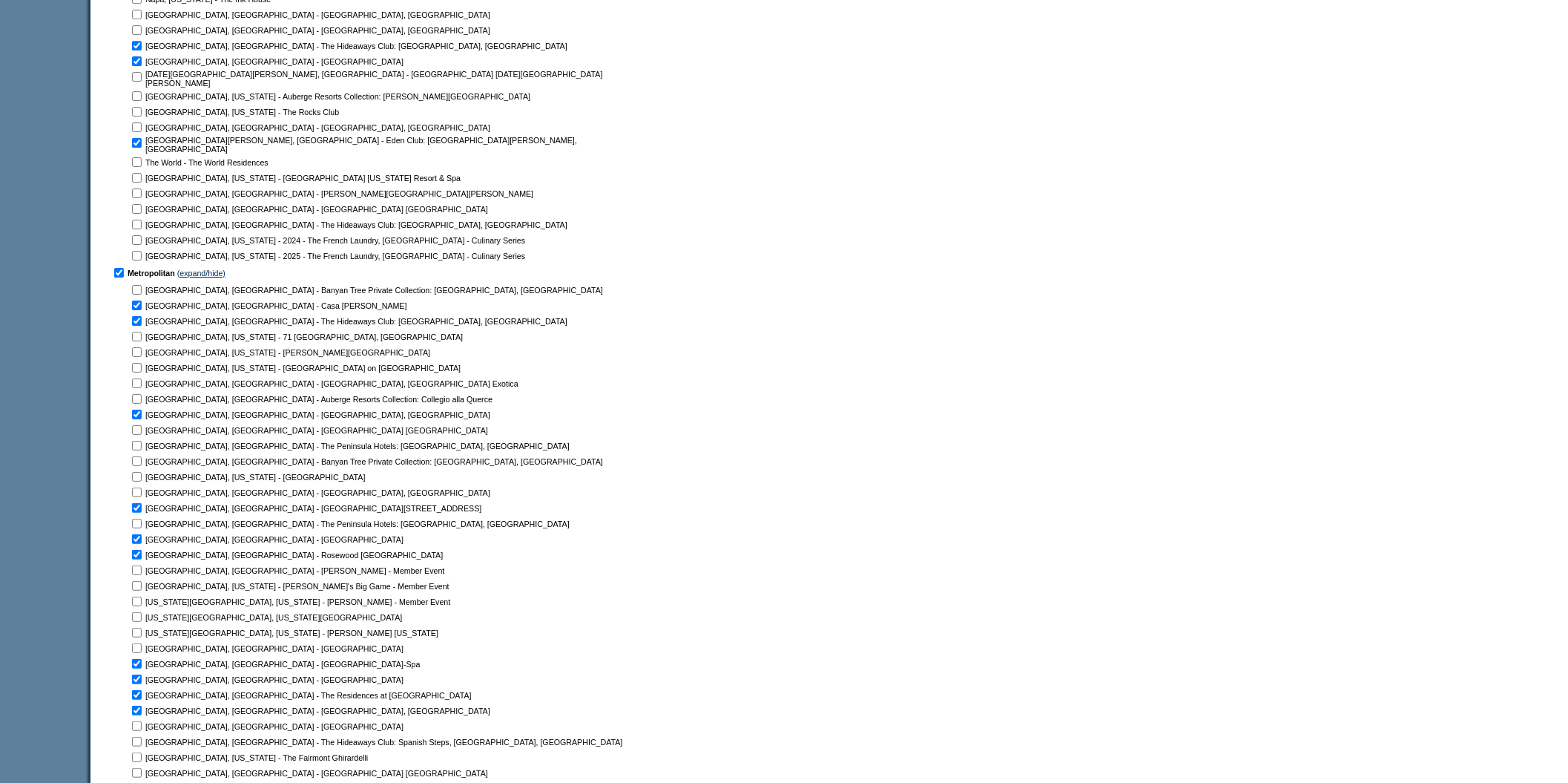 click at bounding box center [136, 289] 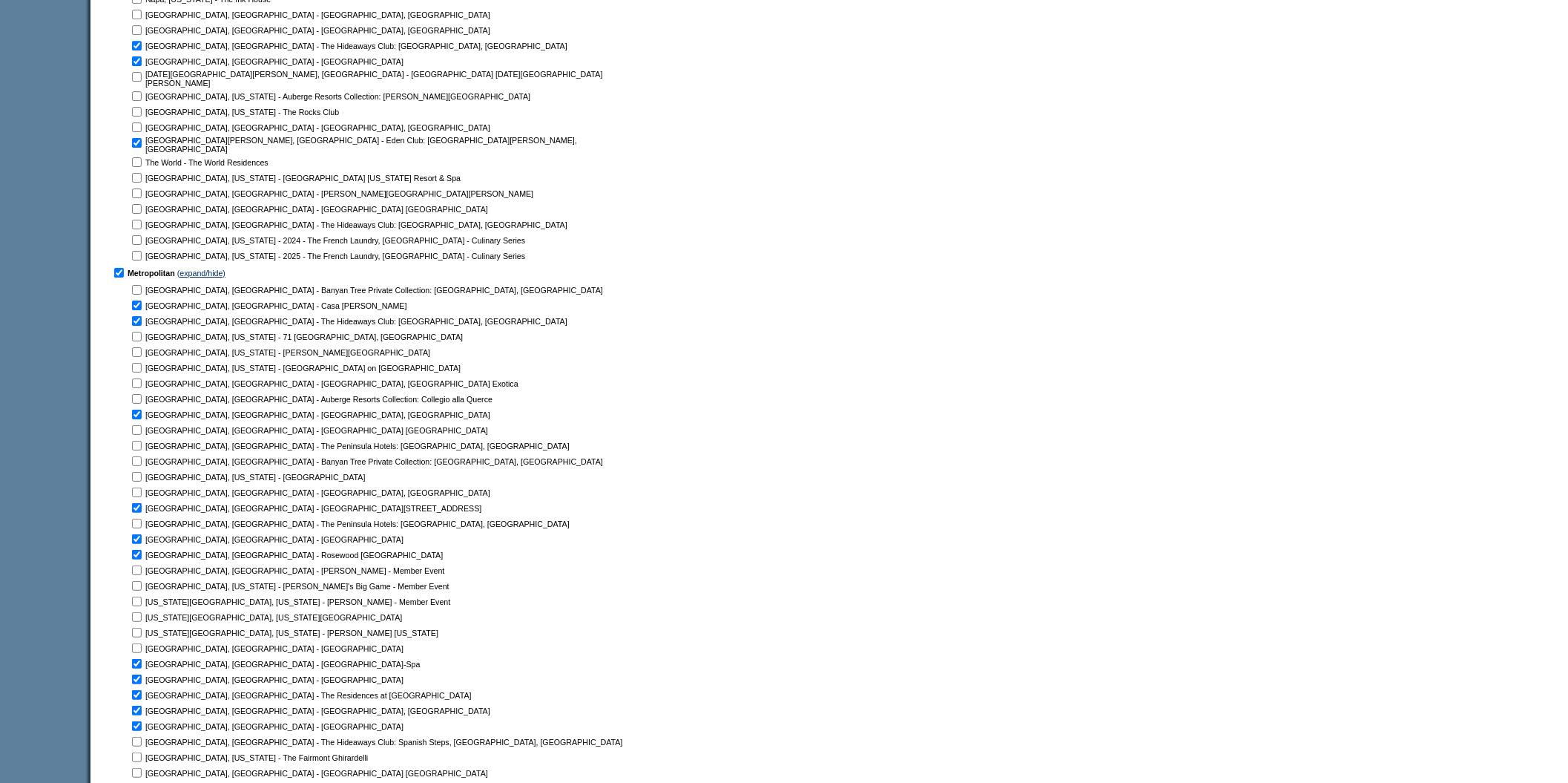 click at bounding box center [136, 289] 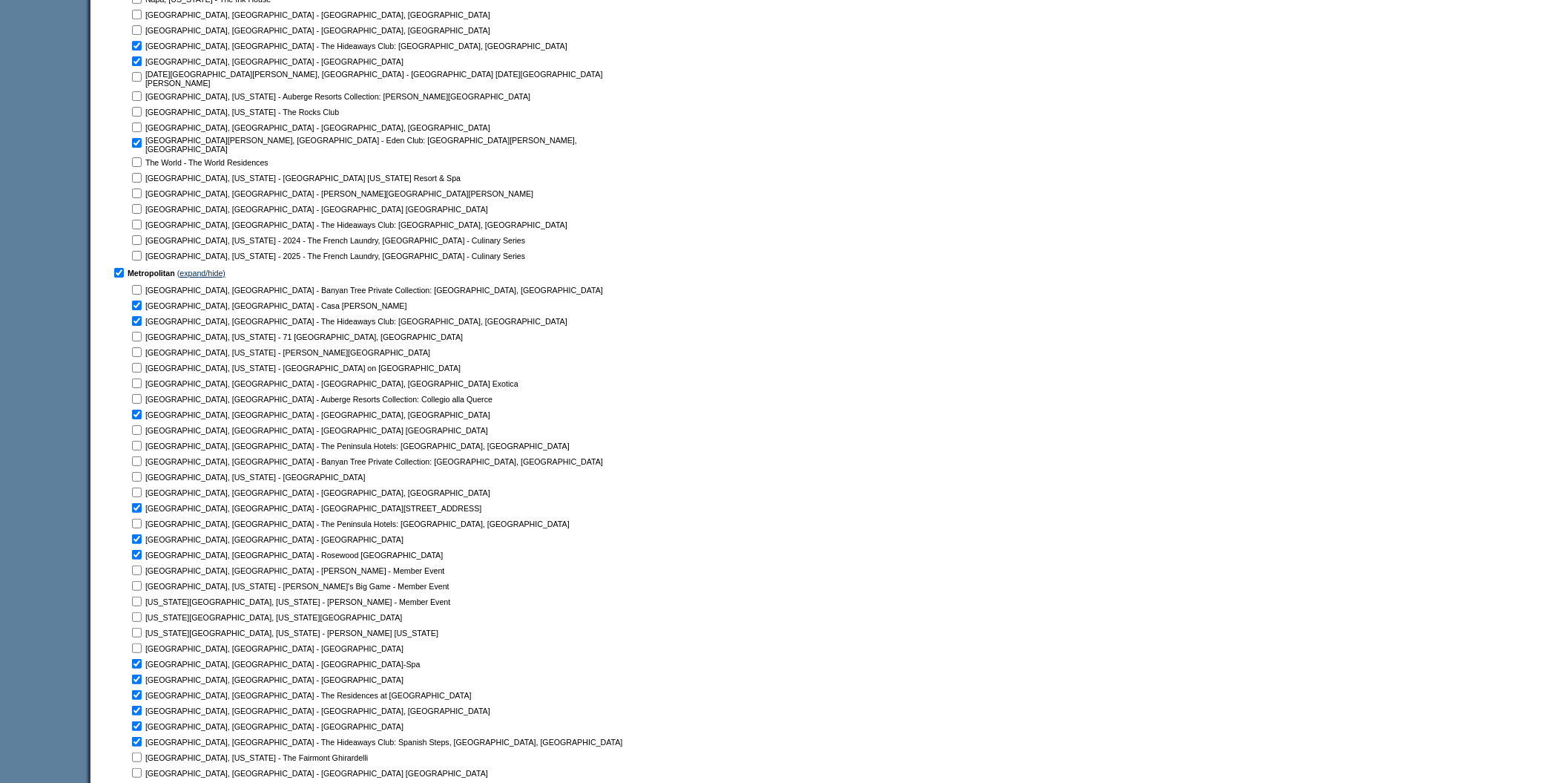 click at bounding box center [136, 289] 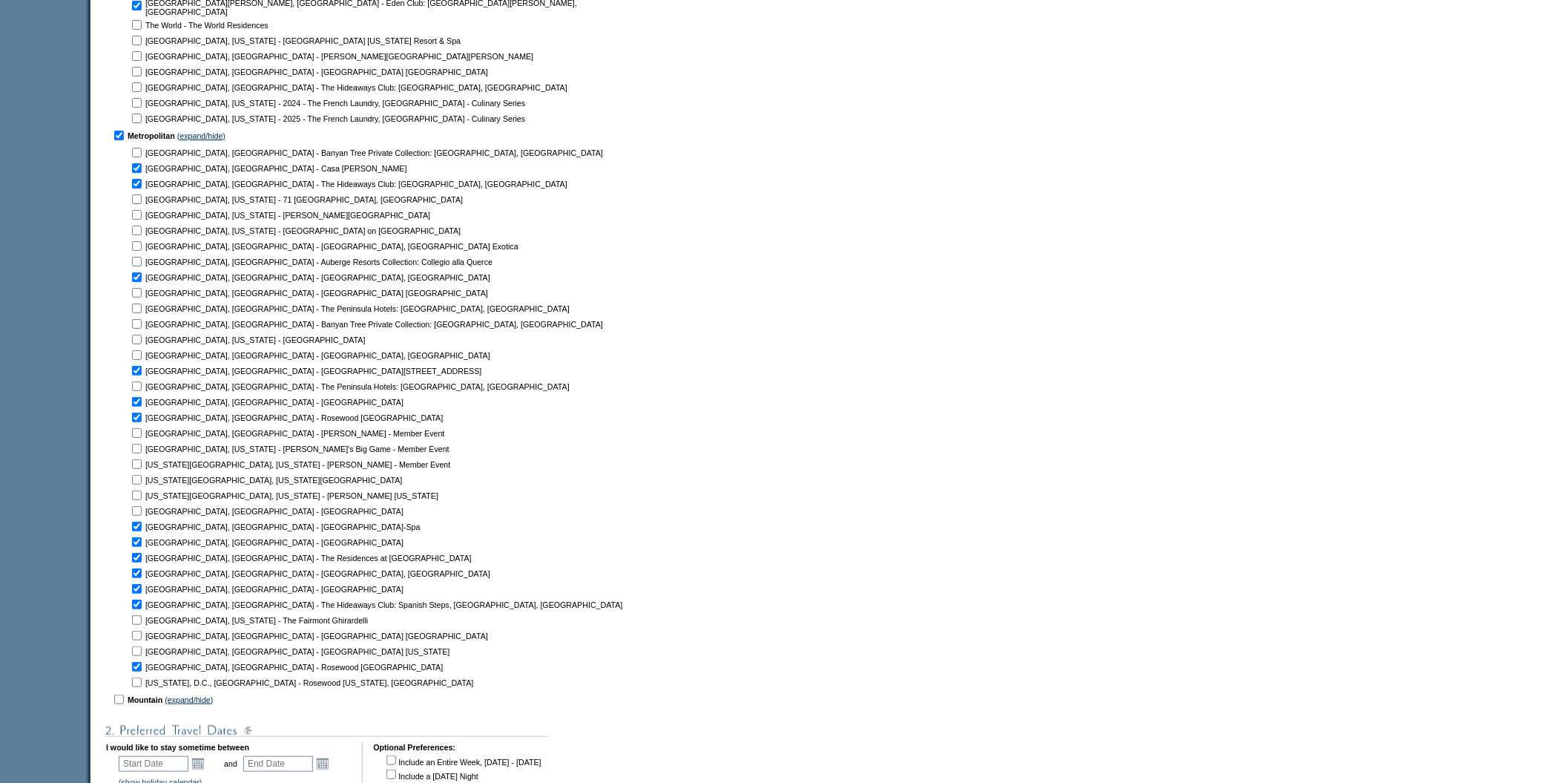 scroll, scrollTop: 1550, scrollLeft: 0, axis: vertical 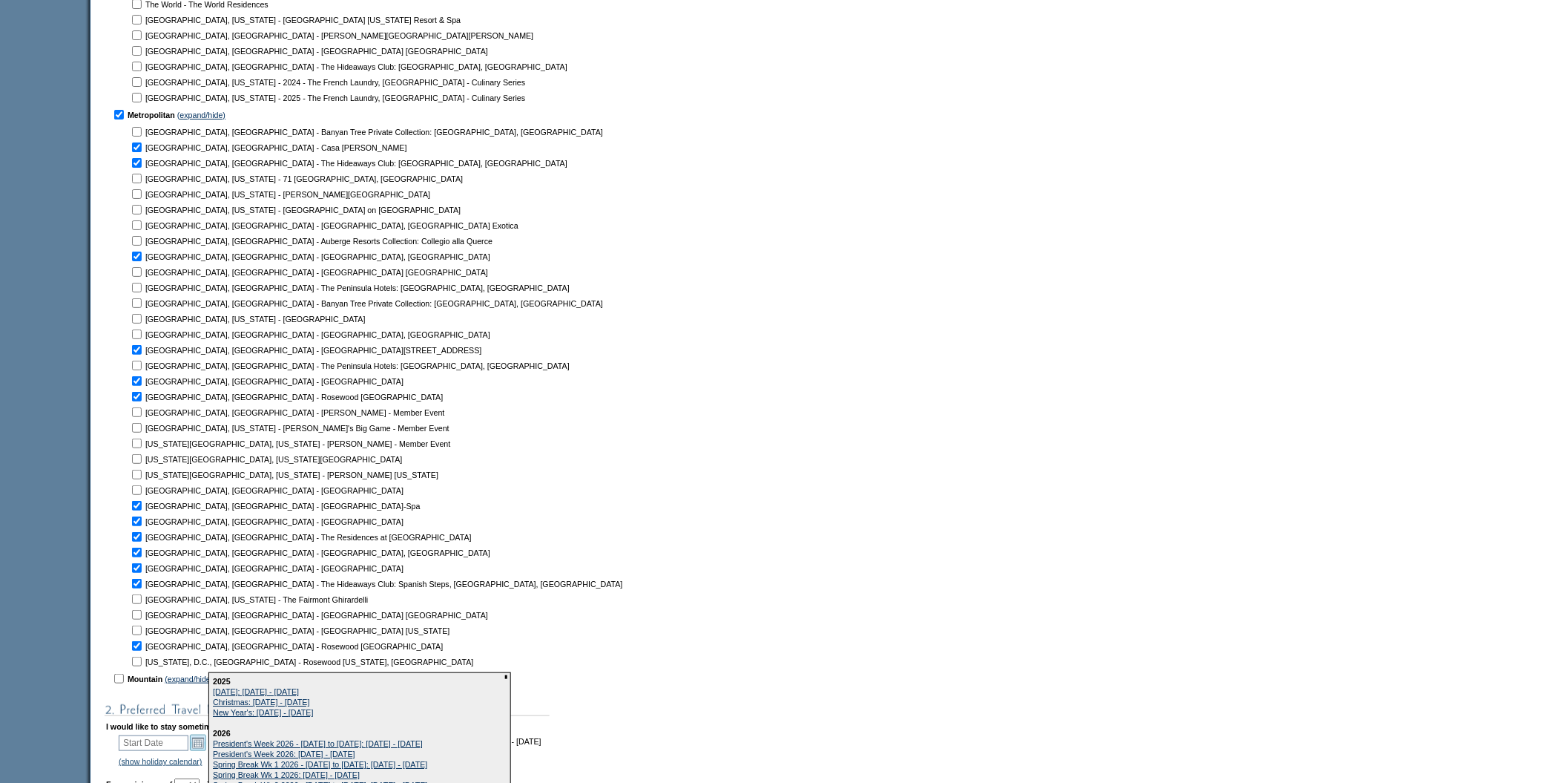 click on "Open the calendar popup." at bounding box center [198, 743] 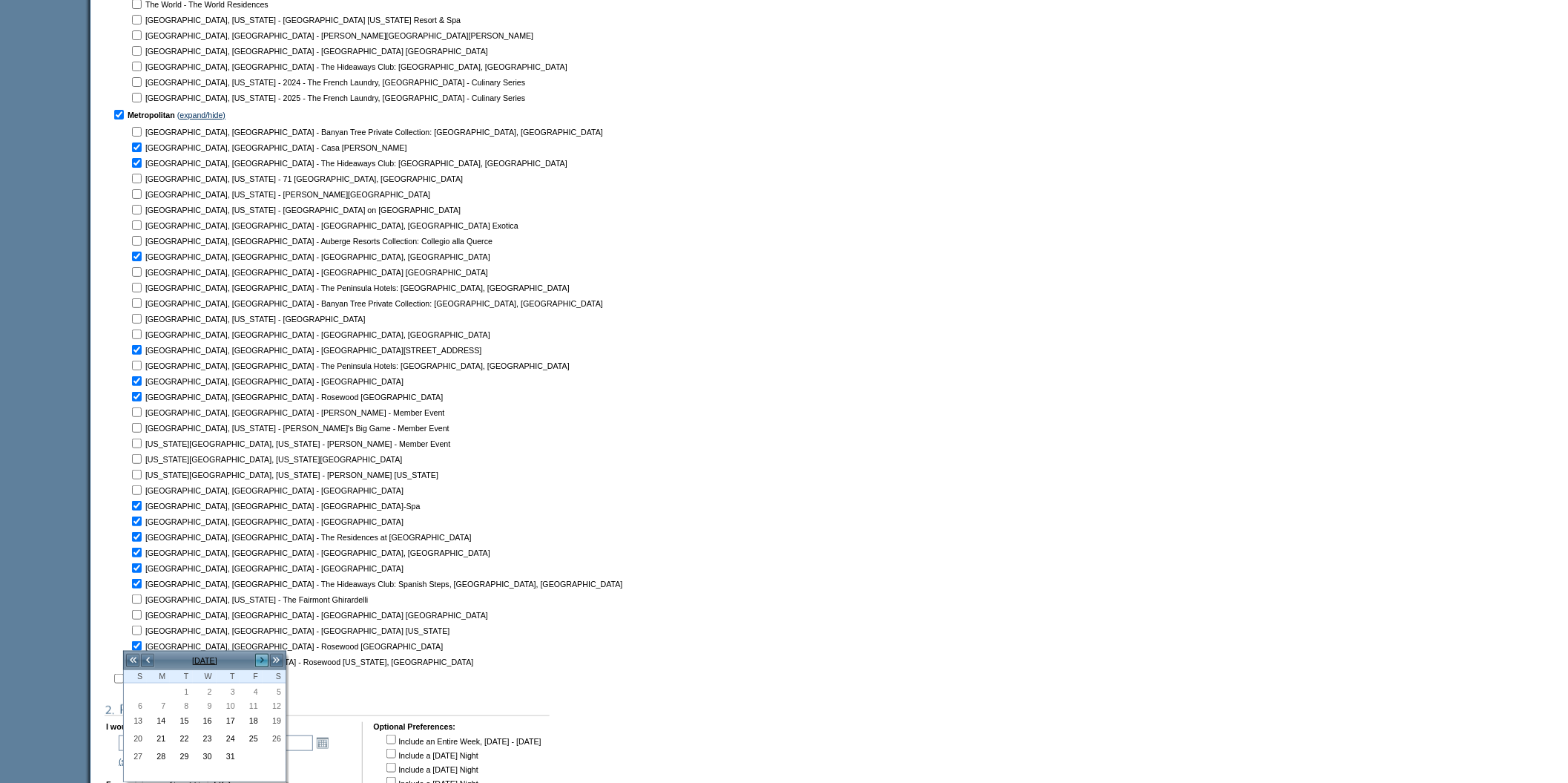 click on ">" at bounding box center [262, 661] 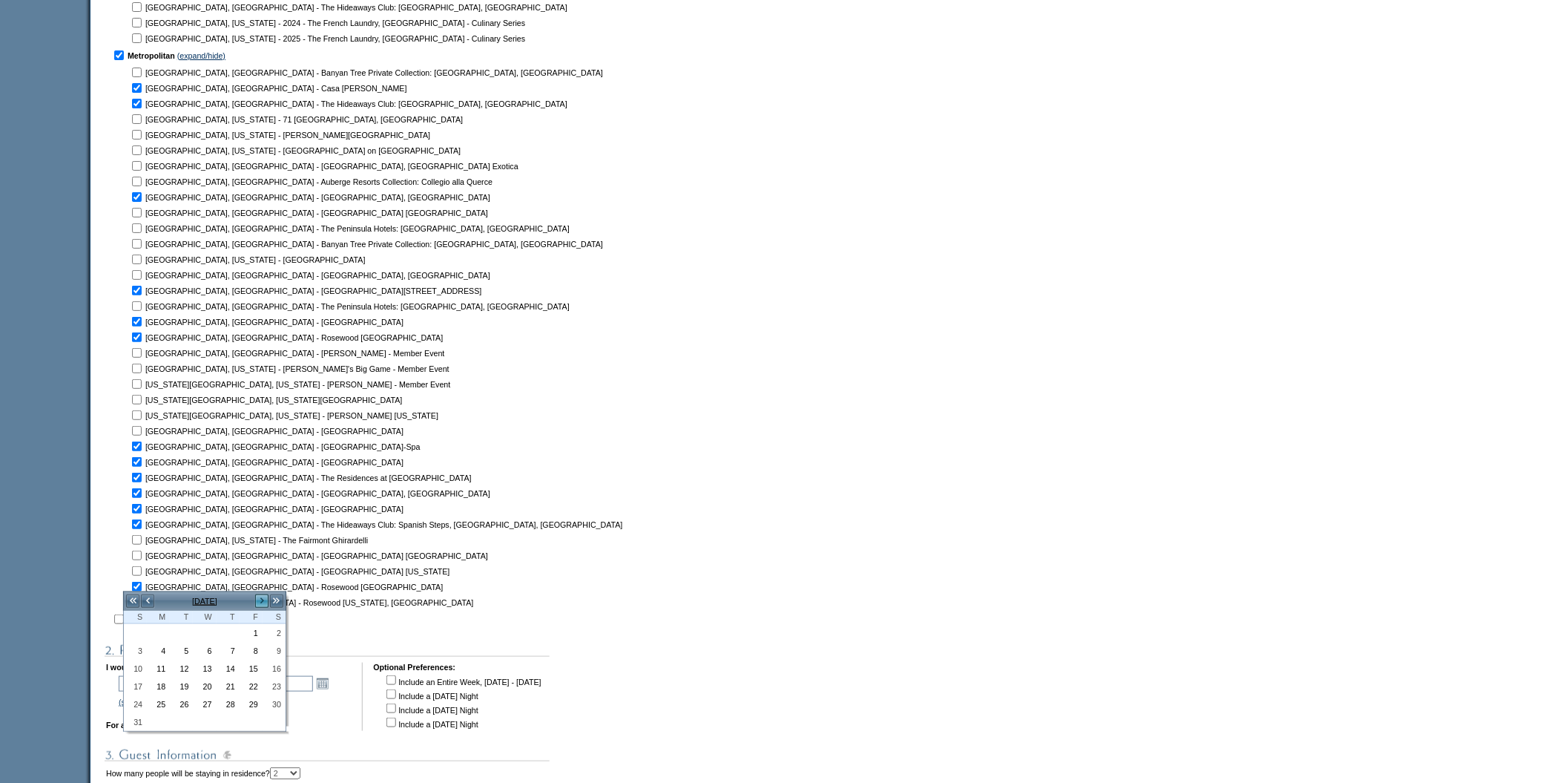 scroll, scrollTop: 1624, scrollLeft: 0, axis: vertical 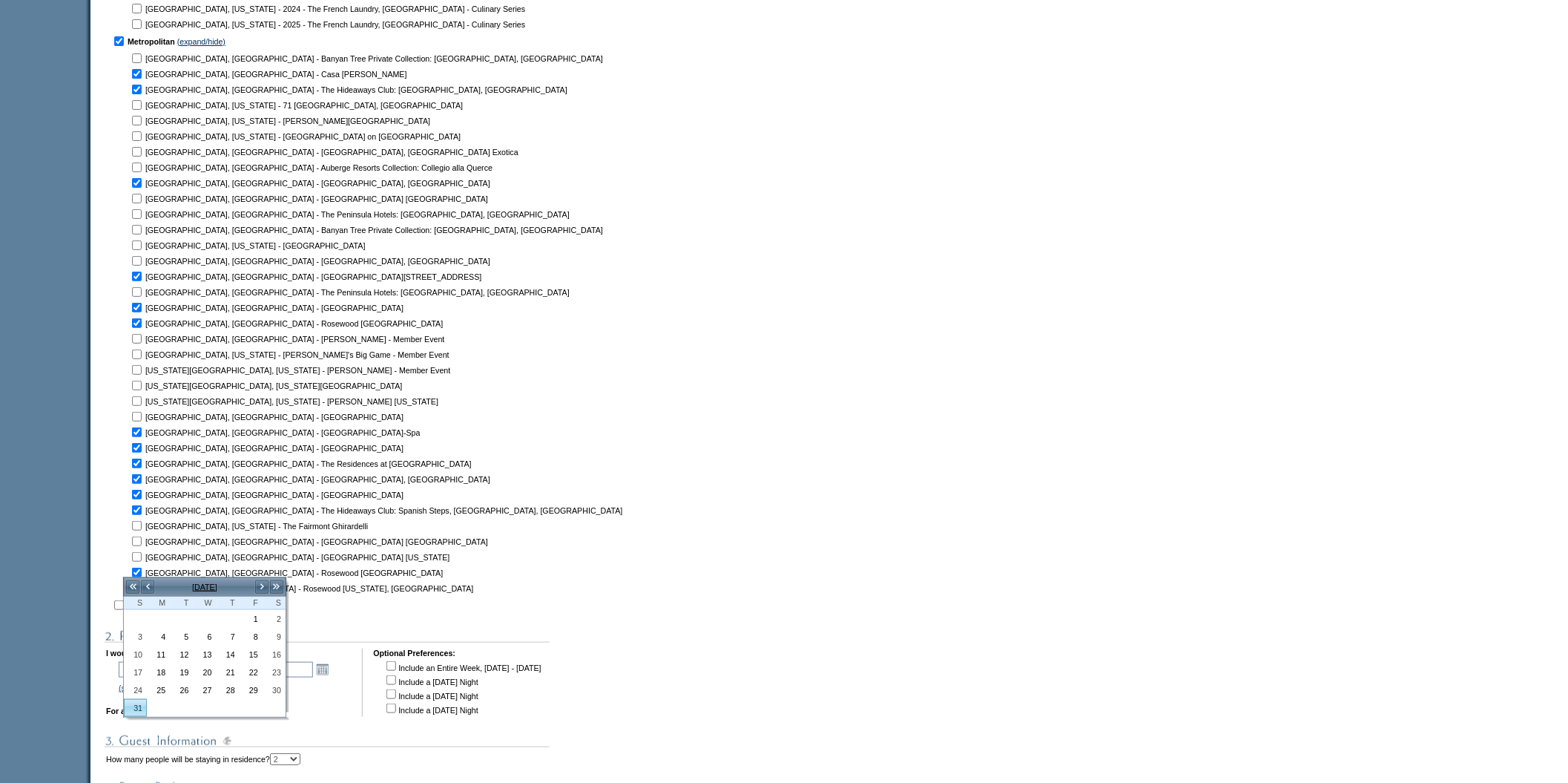 click on "31" at bounding box center (135, 708) 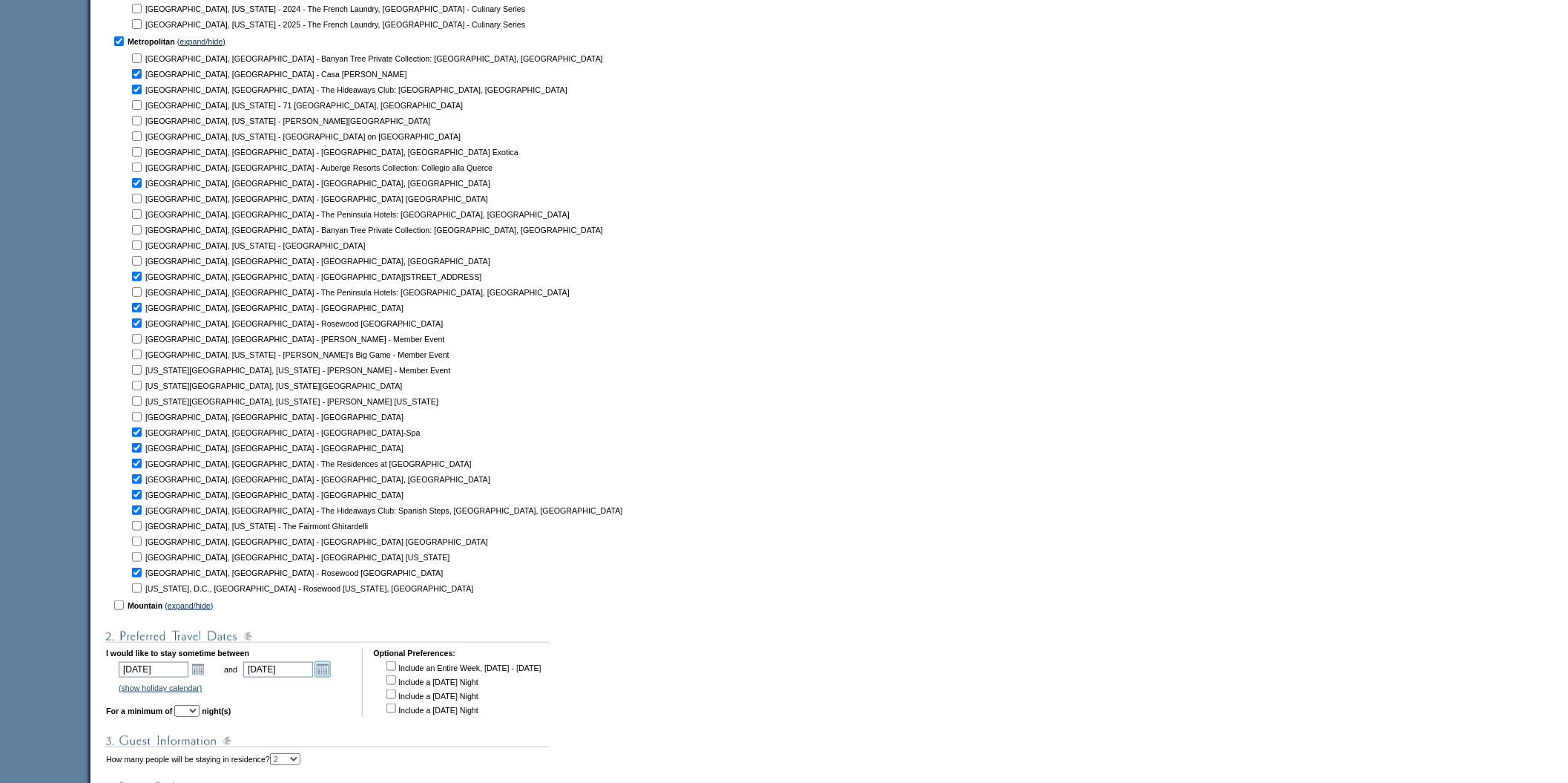 click on "Open the calendar popup." at bounding box center [323, 669] 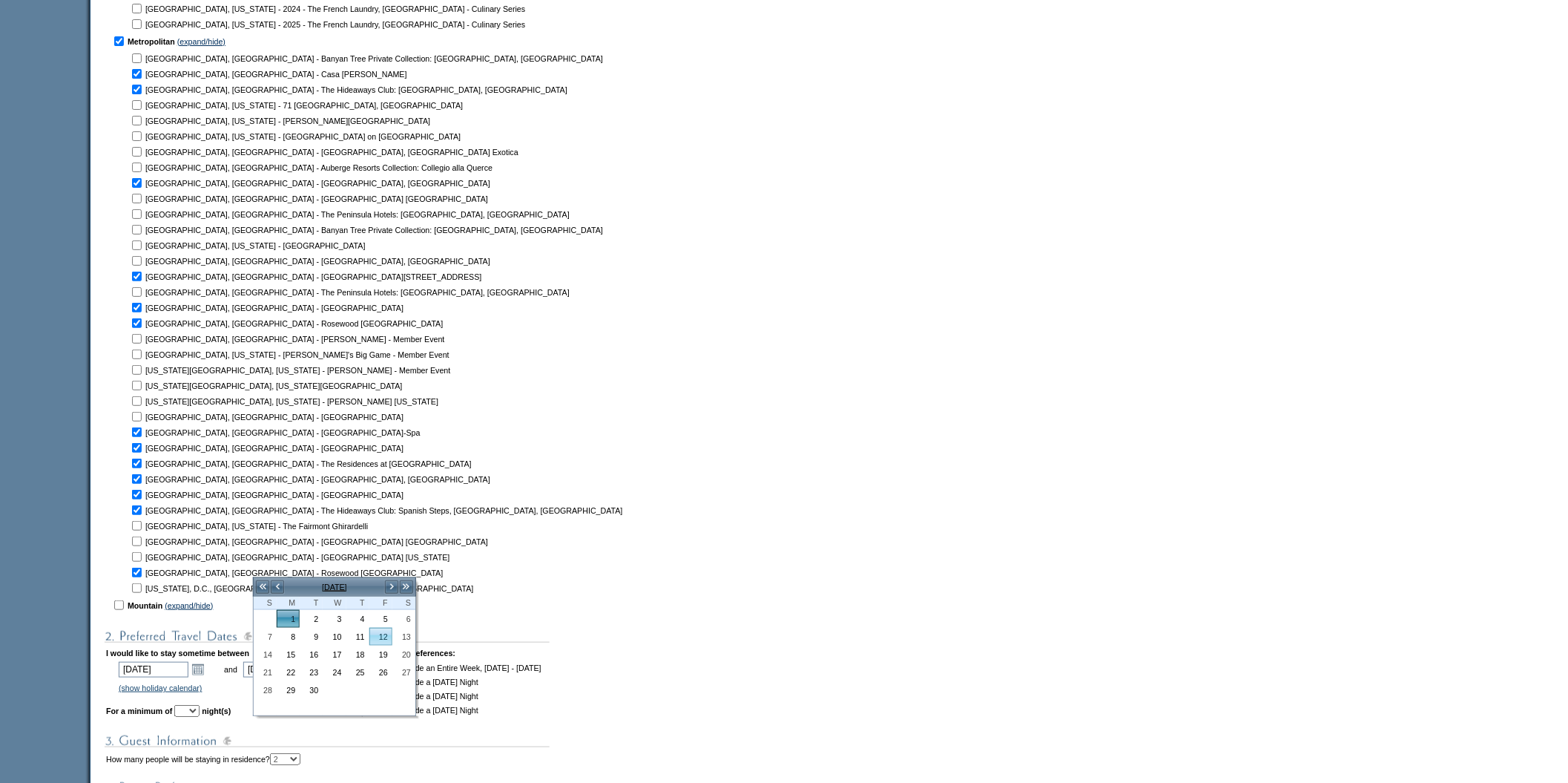 click on "12" at bounding box center [381, 637] 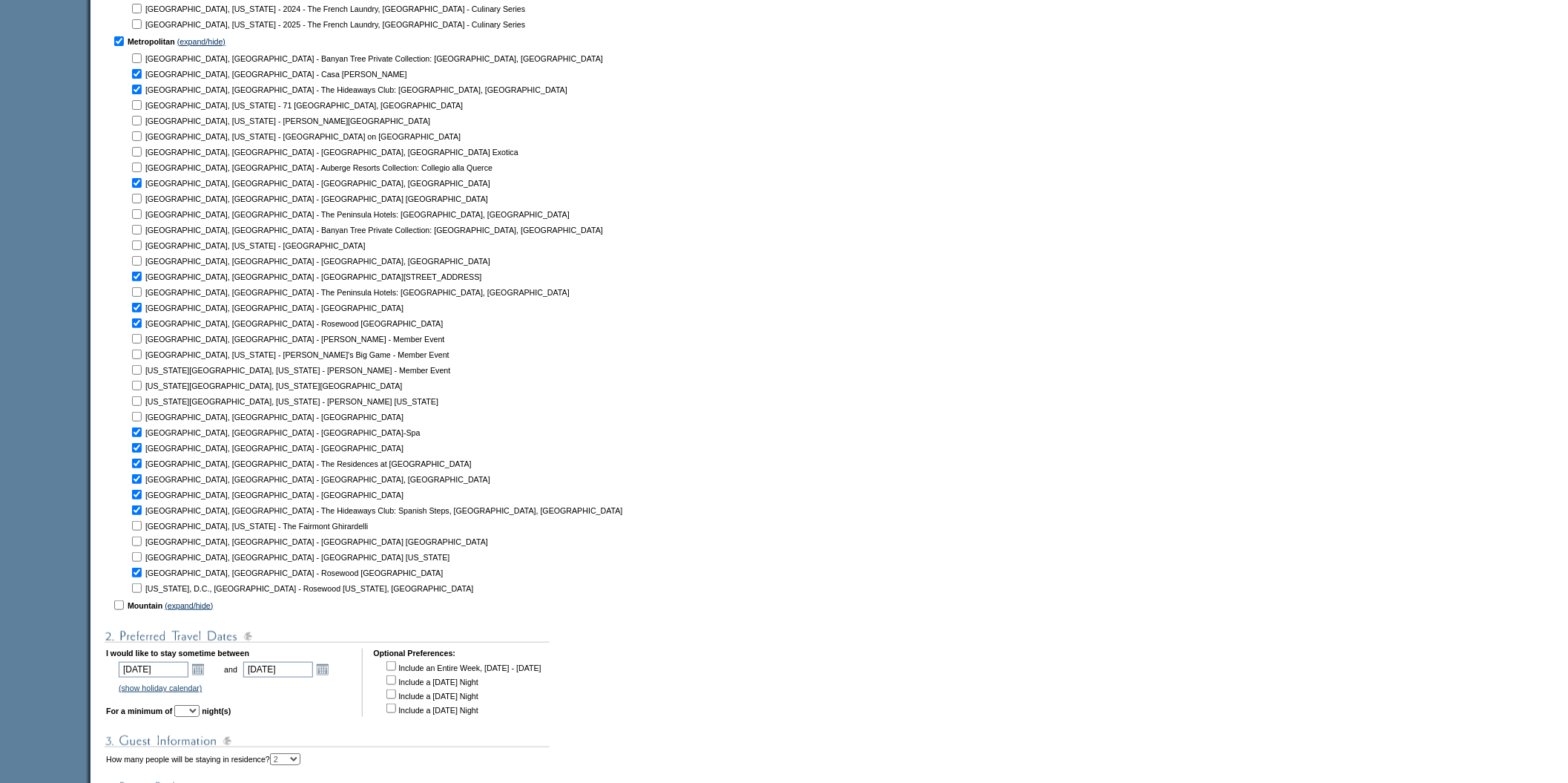 click on "1
2
3
4
5
6
7
8
9
10
11
12
13
14" at bounding box center [187, 711] 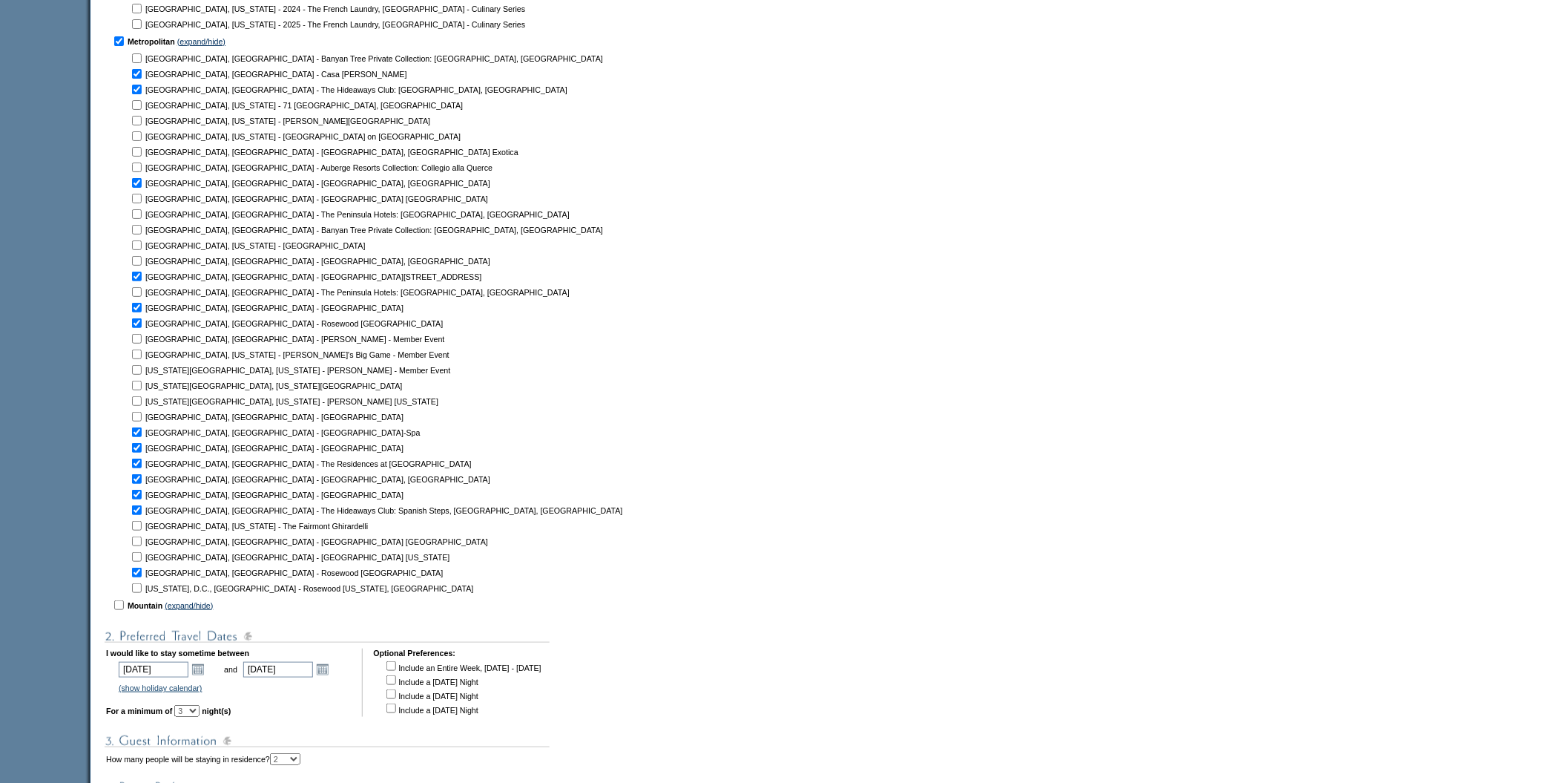 click on "1
2
3
4
5
6
7
8
9
10
11
12
13
14" at bounding box center (187, 711) 